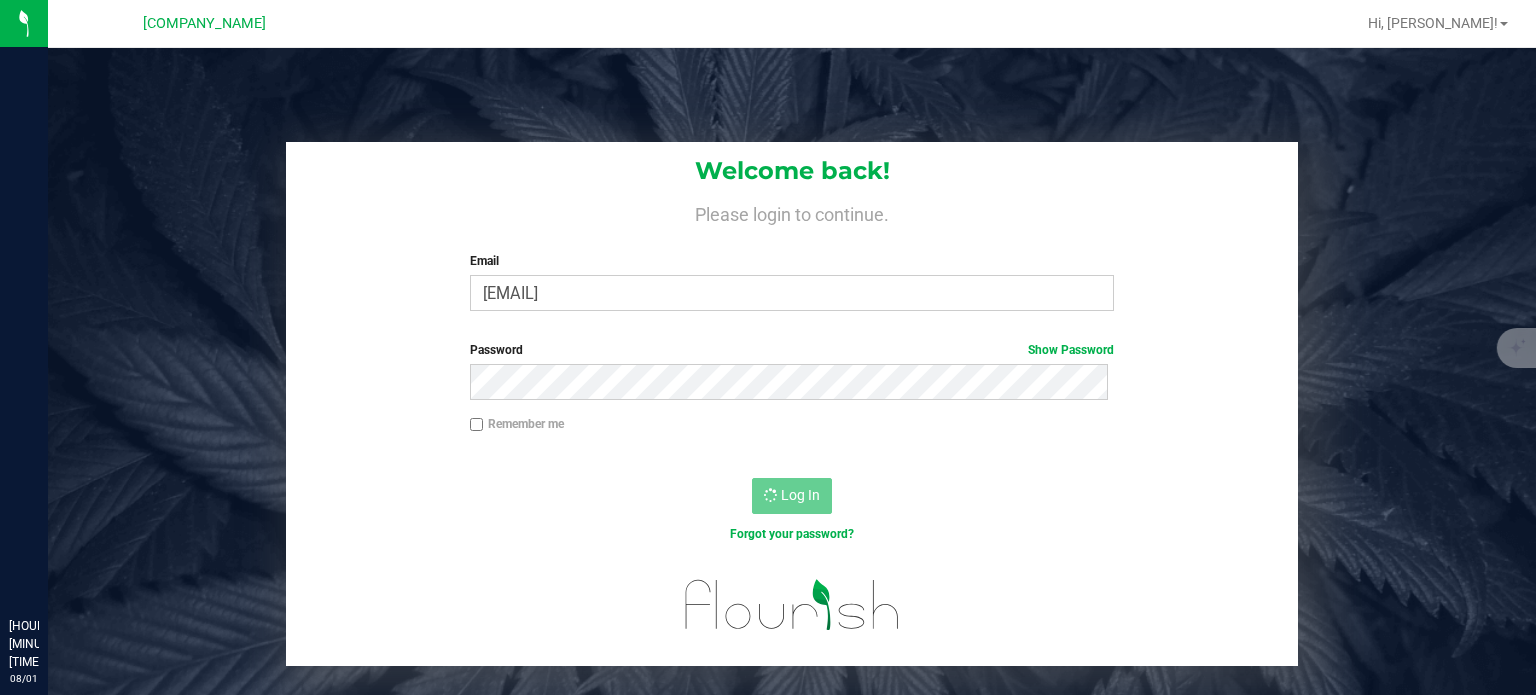 scroll, scrollTop: 0, scrollLeft: 0, axis: both 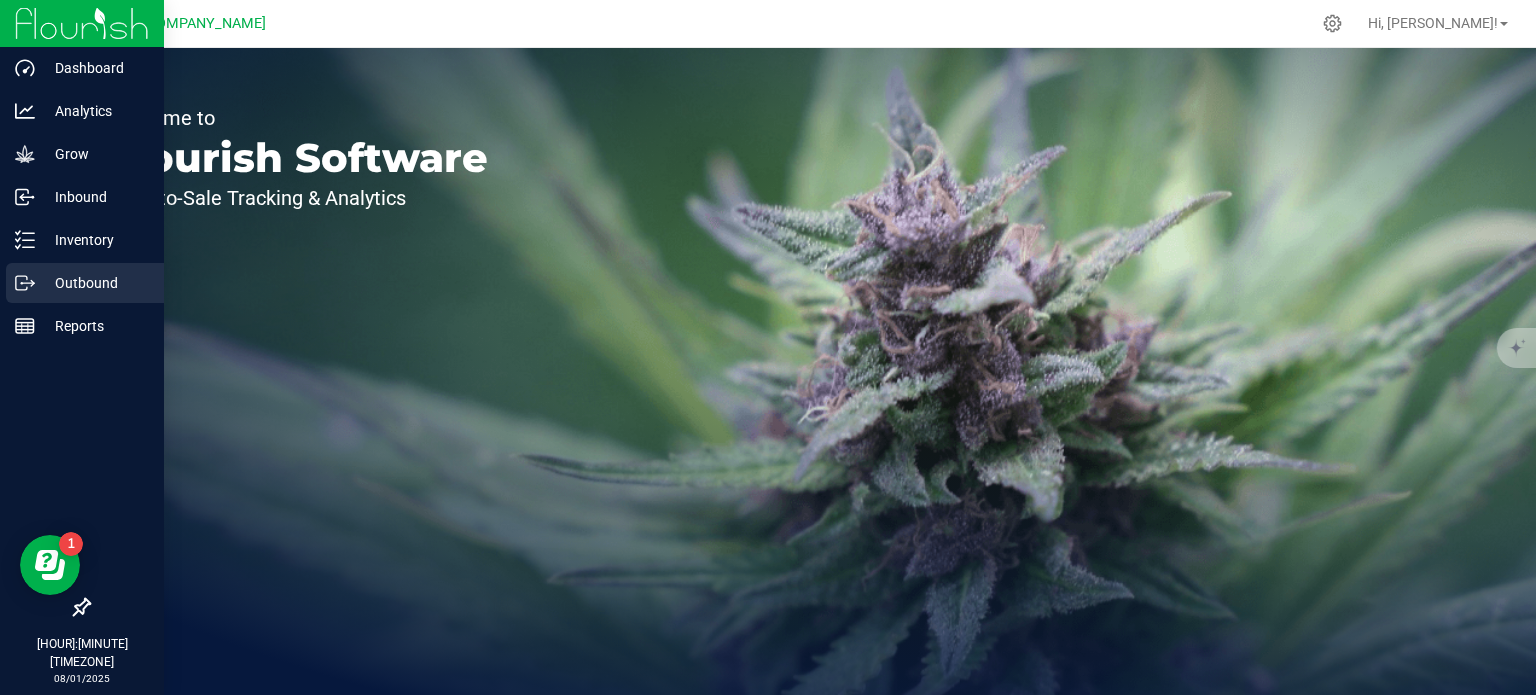 click 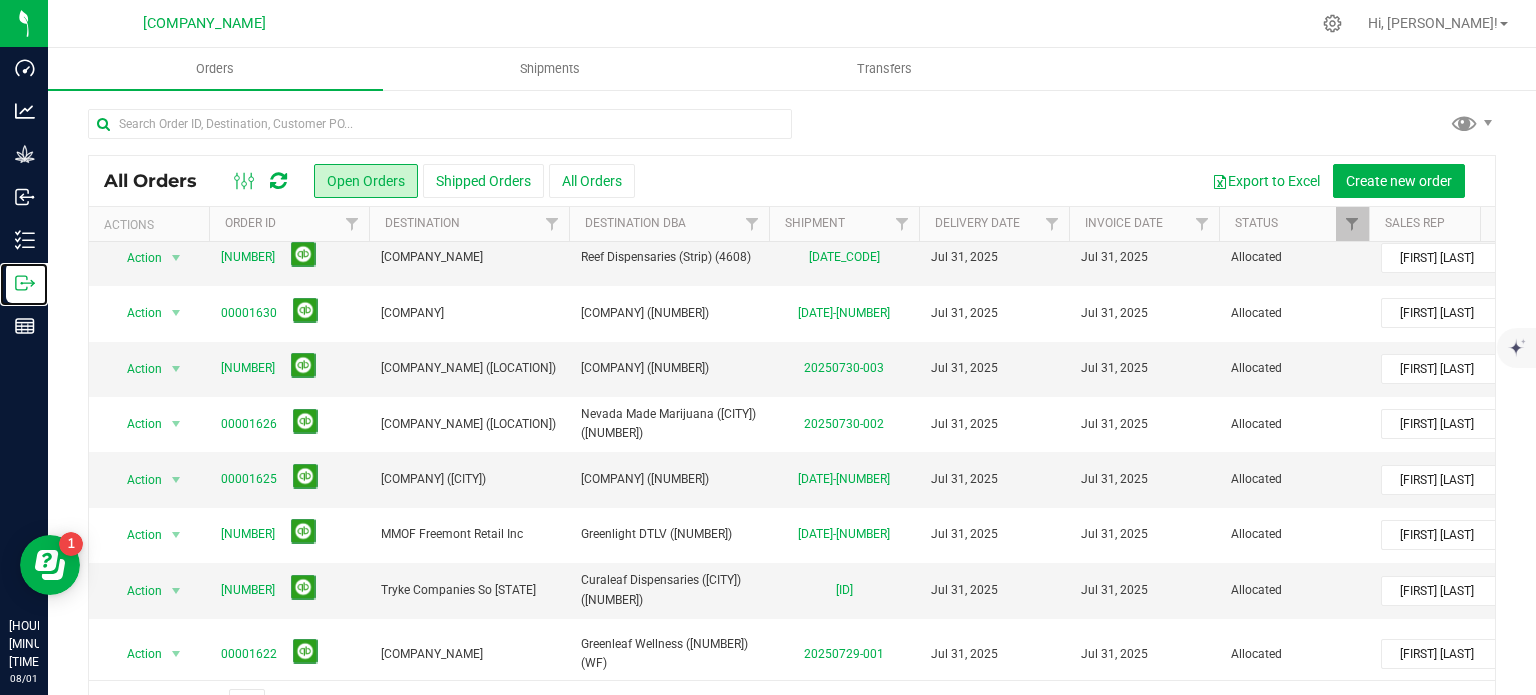 scroll, scrollTop: 428, scrollLeft: 0, axis: vertical 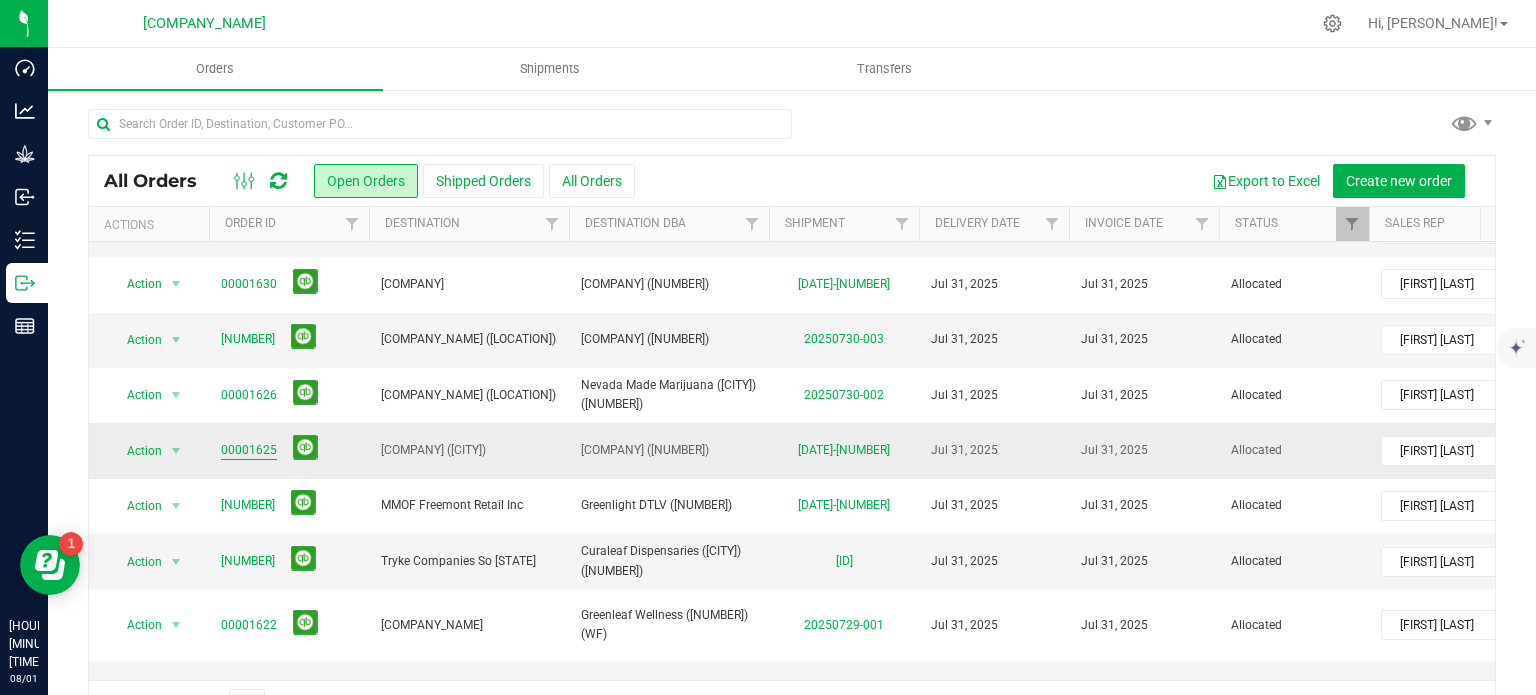 click on "00001625" at bounding box center (249, 450) 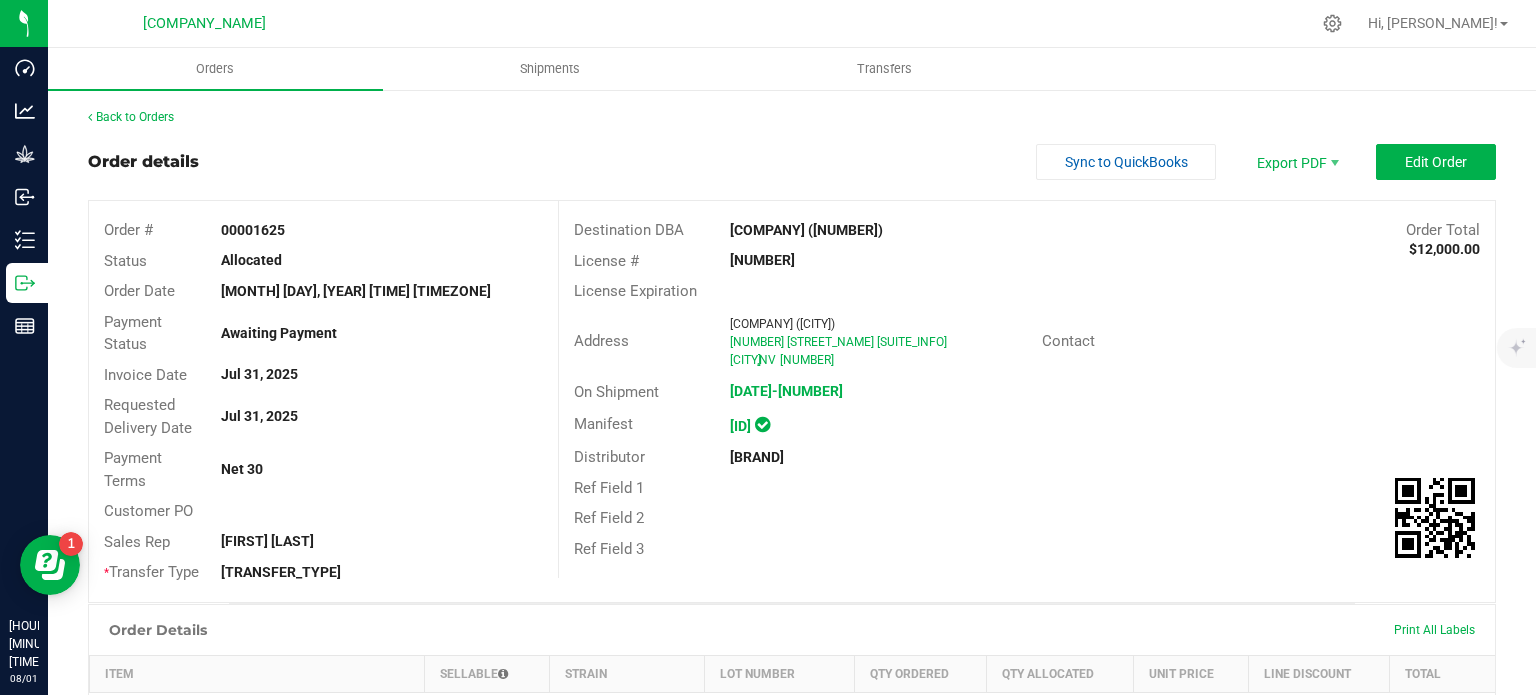 click on "Distributor [COMPANY]" at bounding box center [1027, 457] 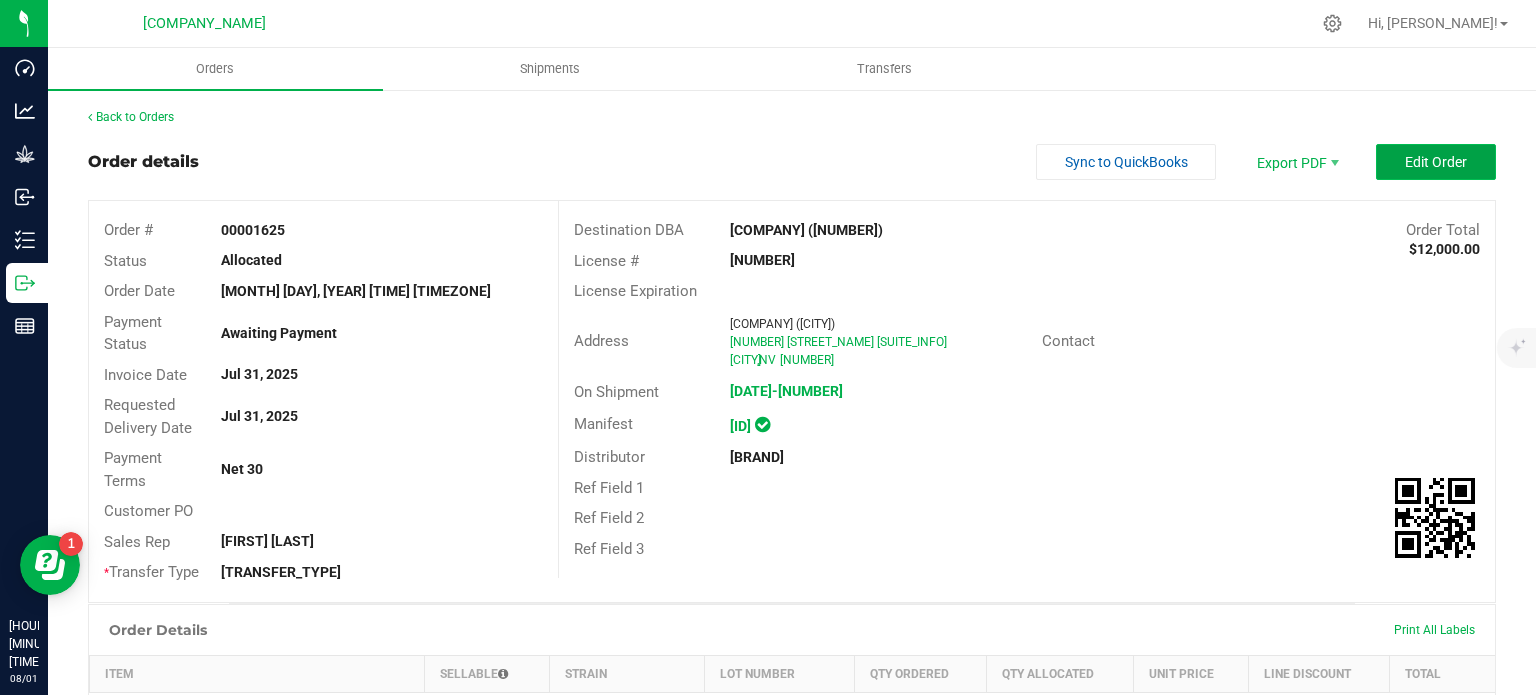 click on "Edit Order" at bounding box center [1436, 162] 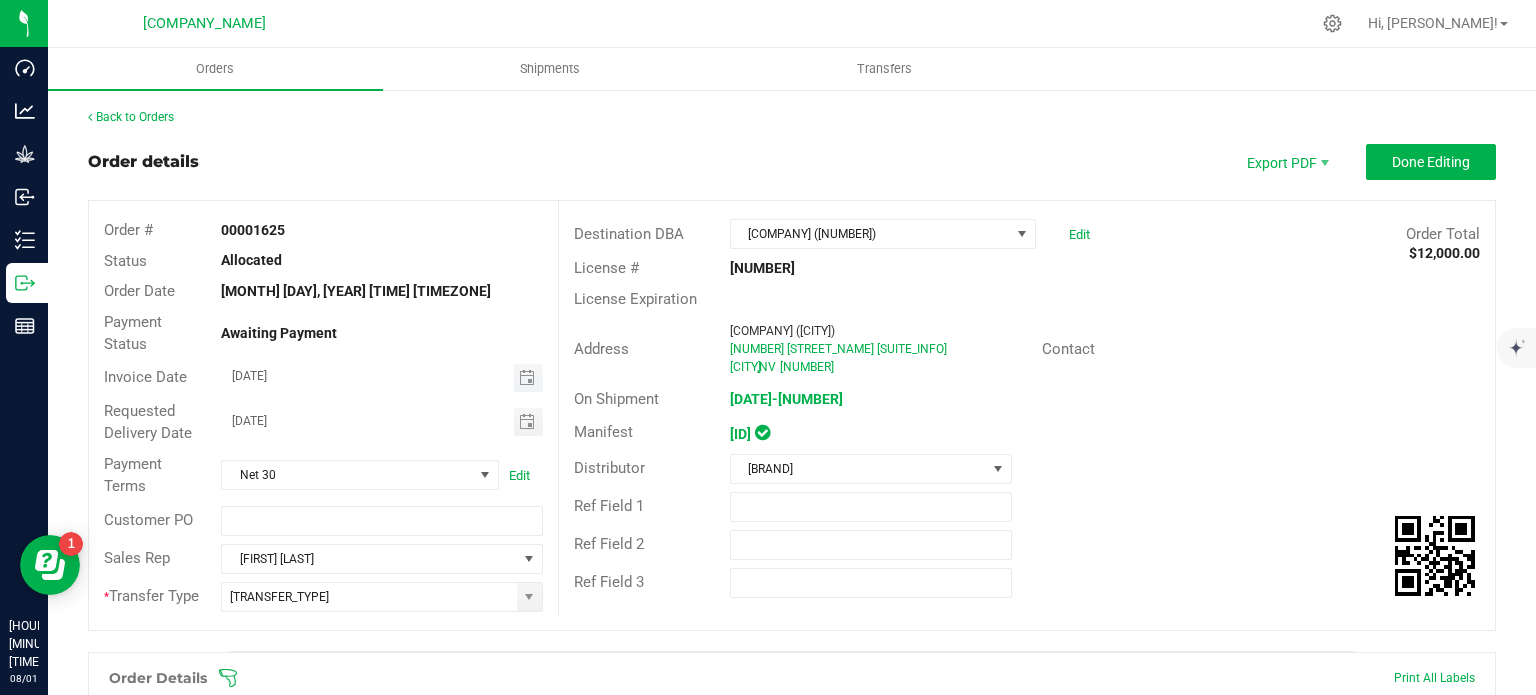 scroll, scrollTop: 1036, scrollLeft: 0, axis: vertical 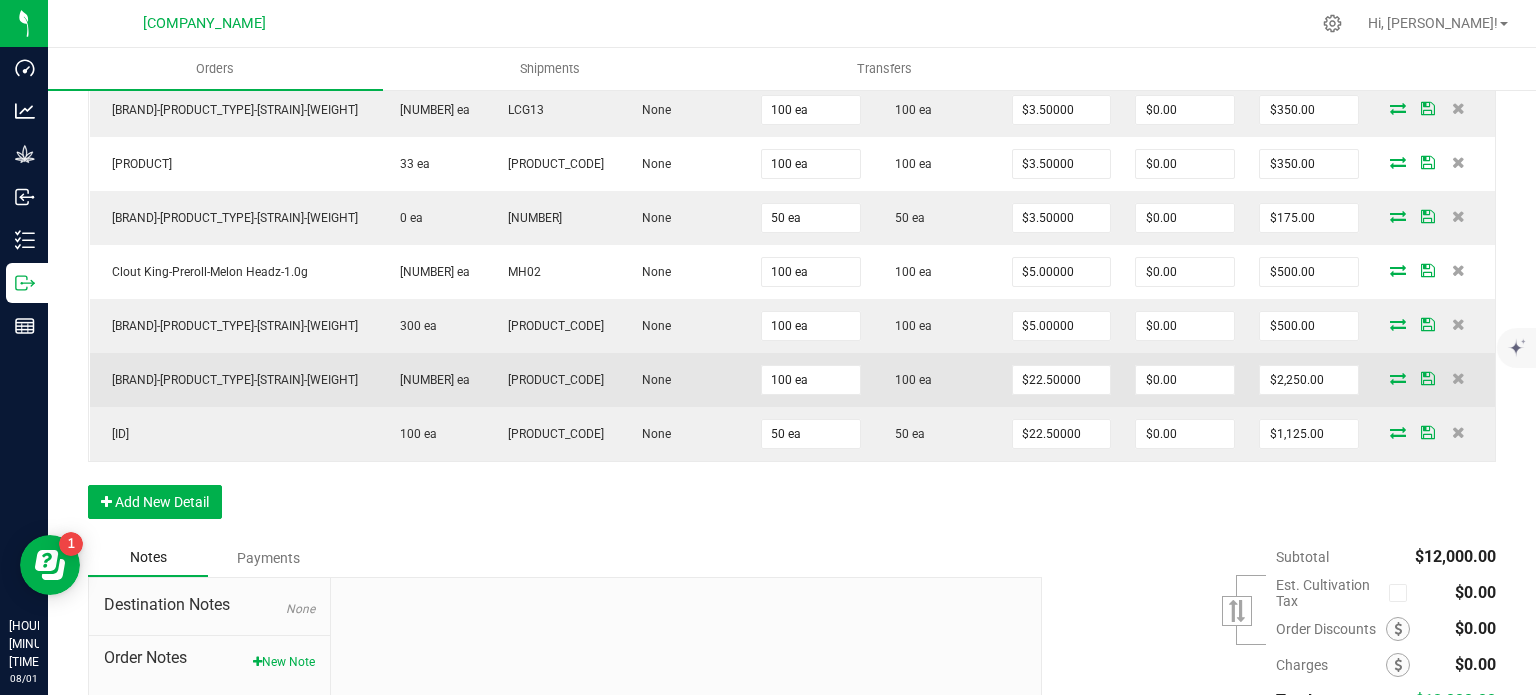click at bounding box center [1398, 378] 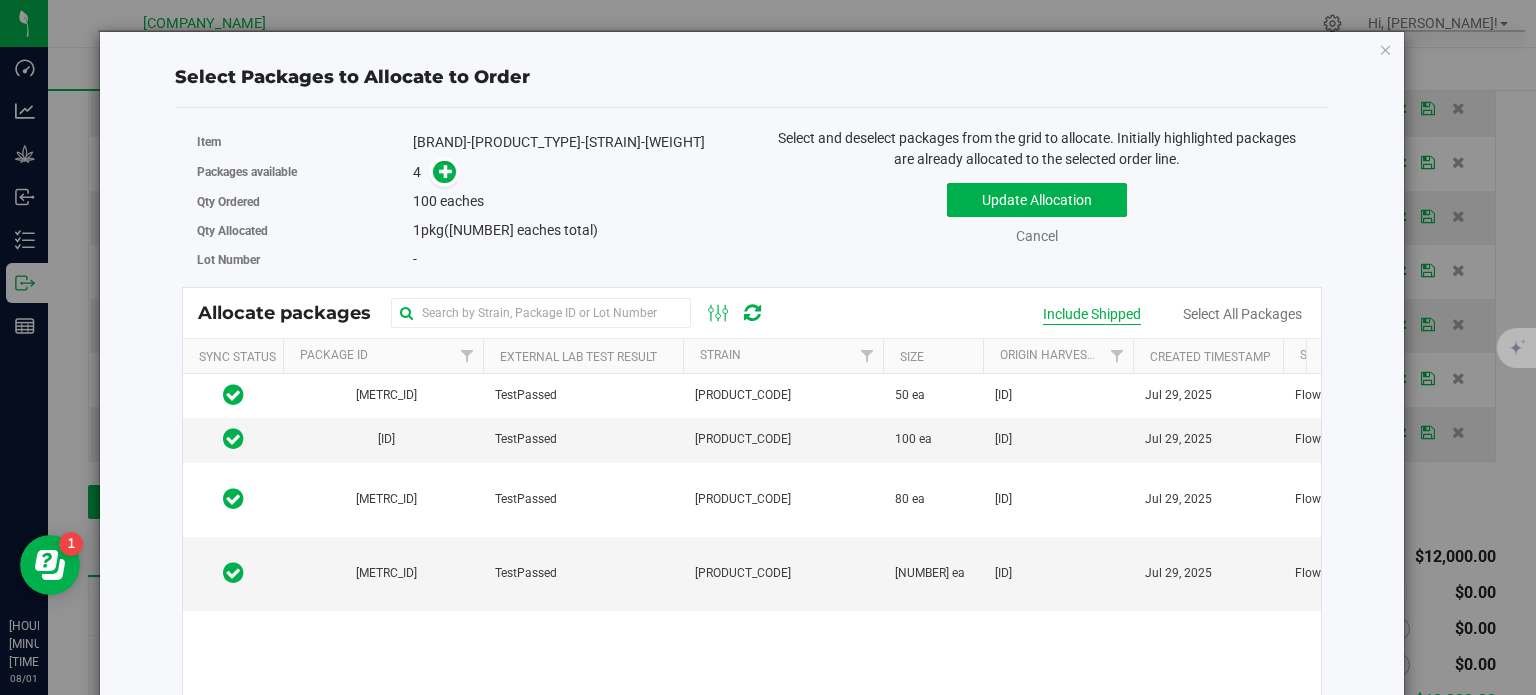 click on "Include Shipped" at bounding box center (1092, 314) 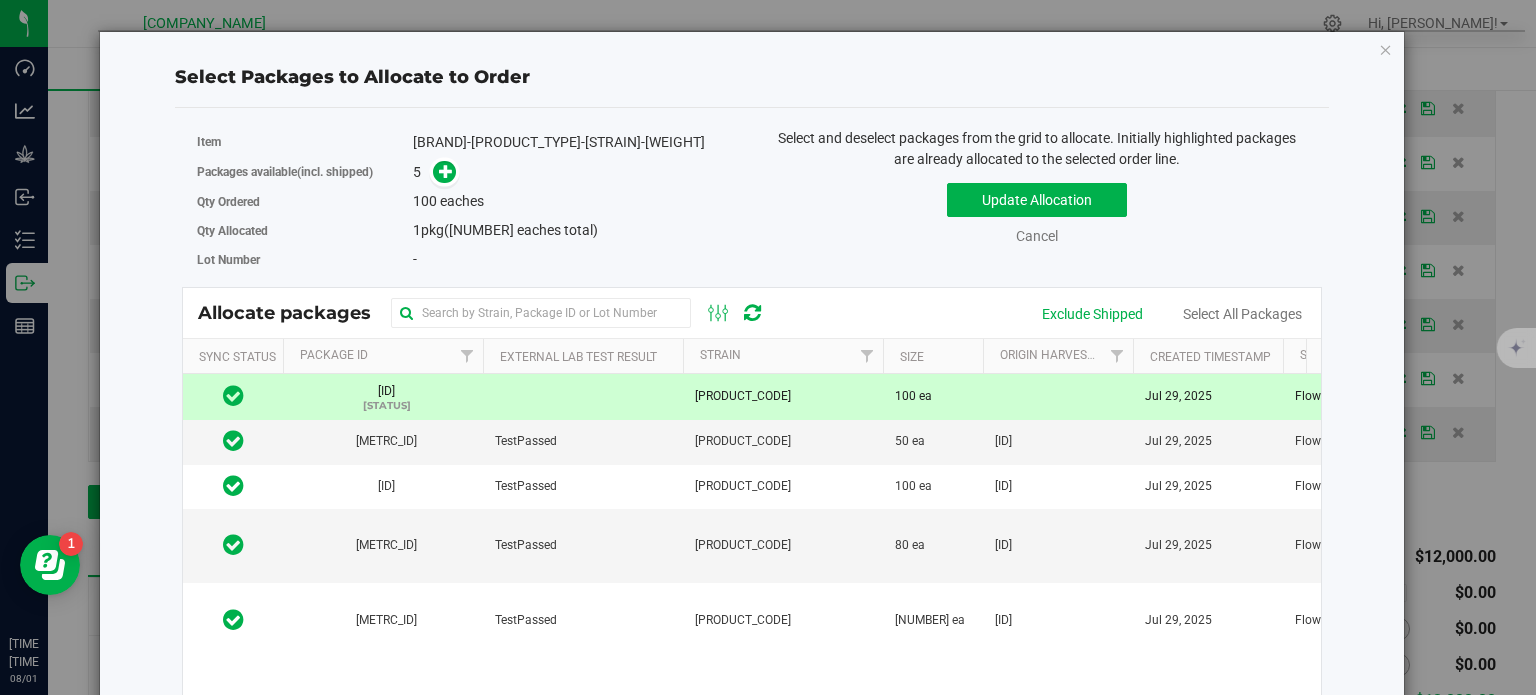 click on "Select Packages to Allocate to Order
Item
[BRAND]-[PRODUCT_TYPE]-[STRAIN]-[WEIGHT]
Packages available
(incl. shipped)
[NUMBER]
Qty Ordered
[NUMBER]
[NUMBER]" at bounding box center [752, 468] 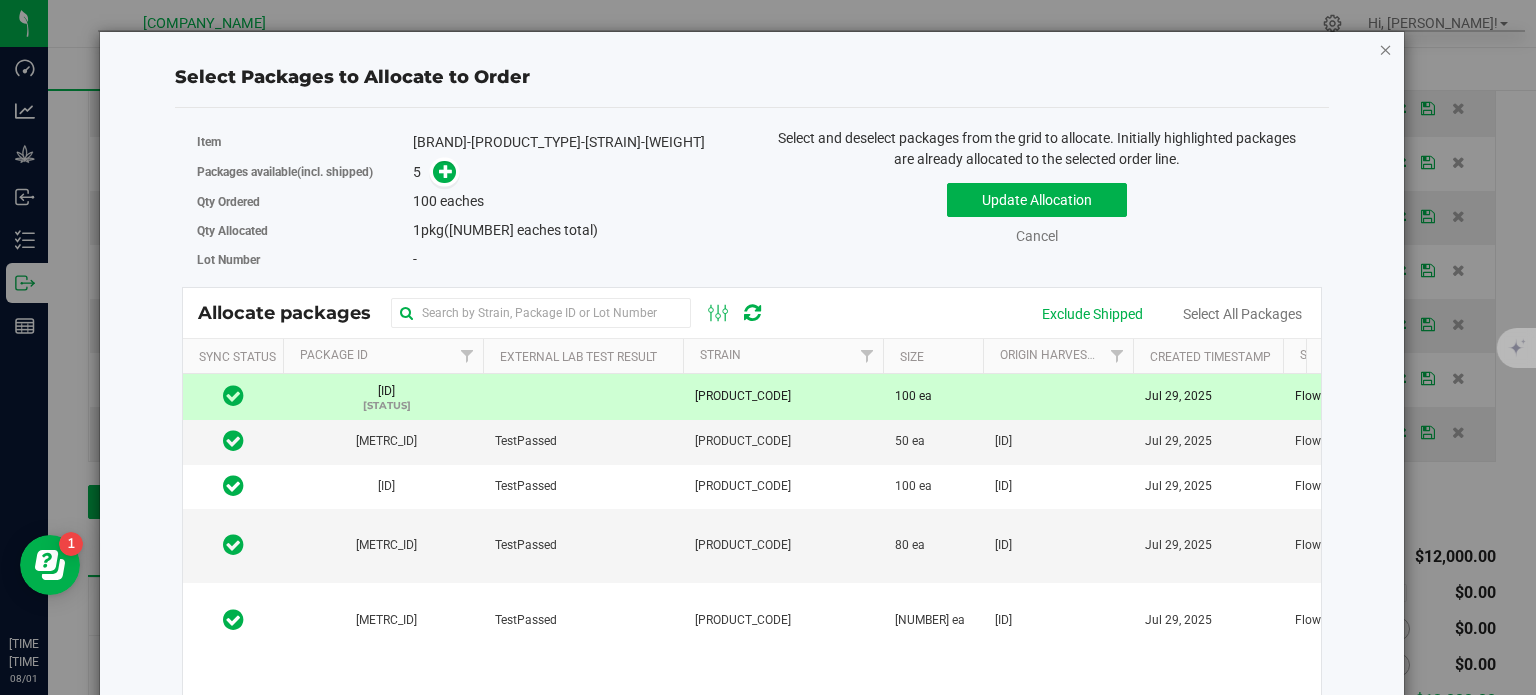 click at bounding box center [1386, 49] 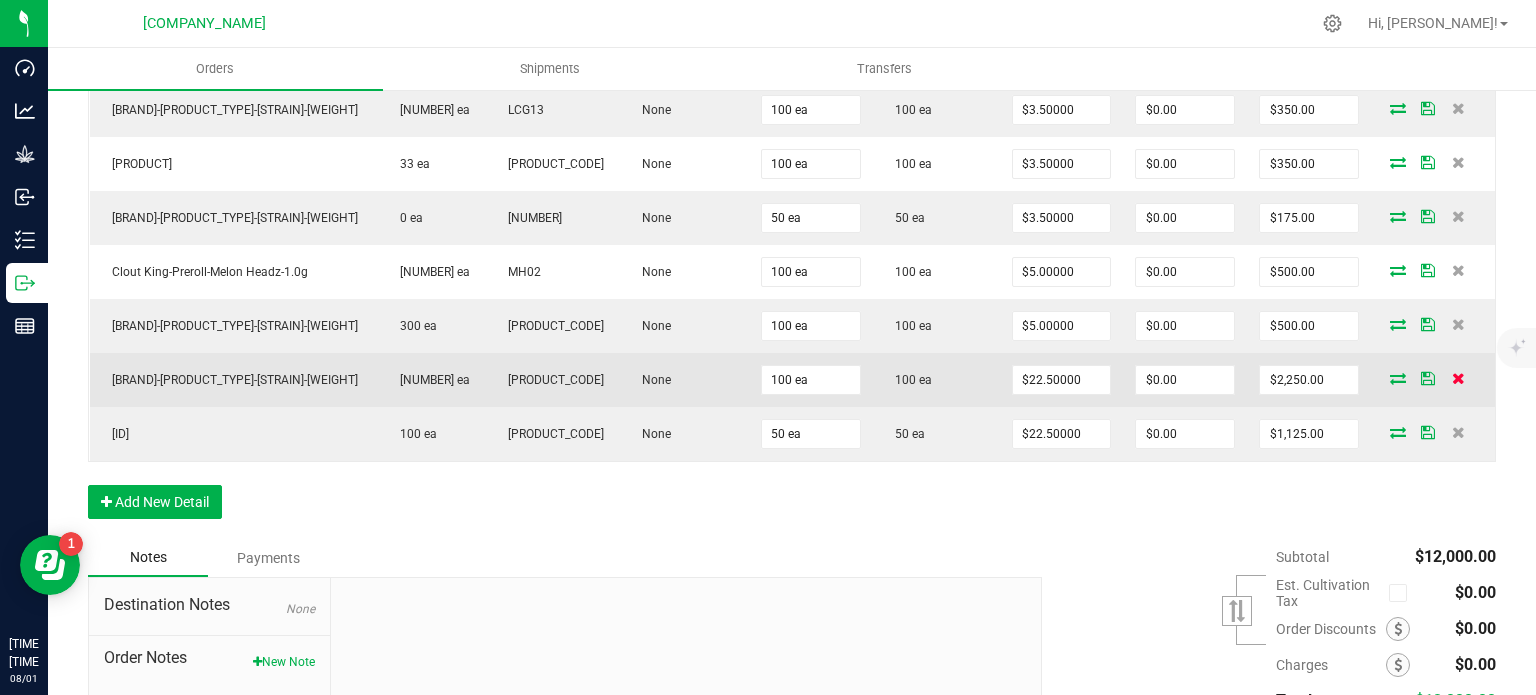 click at bounding box center [1458, 378] 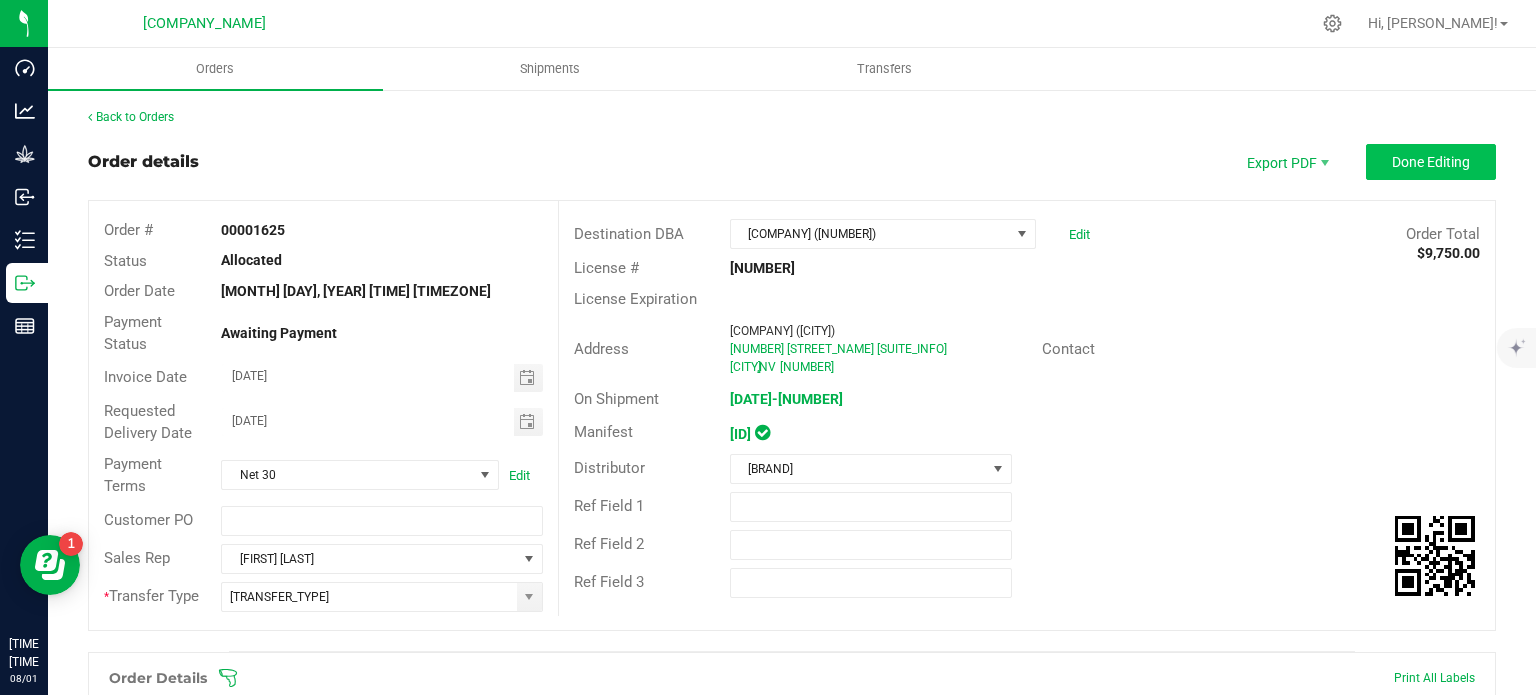 scroll, scrollTop: 0, scrollLeft: 0, axis: both 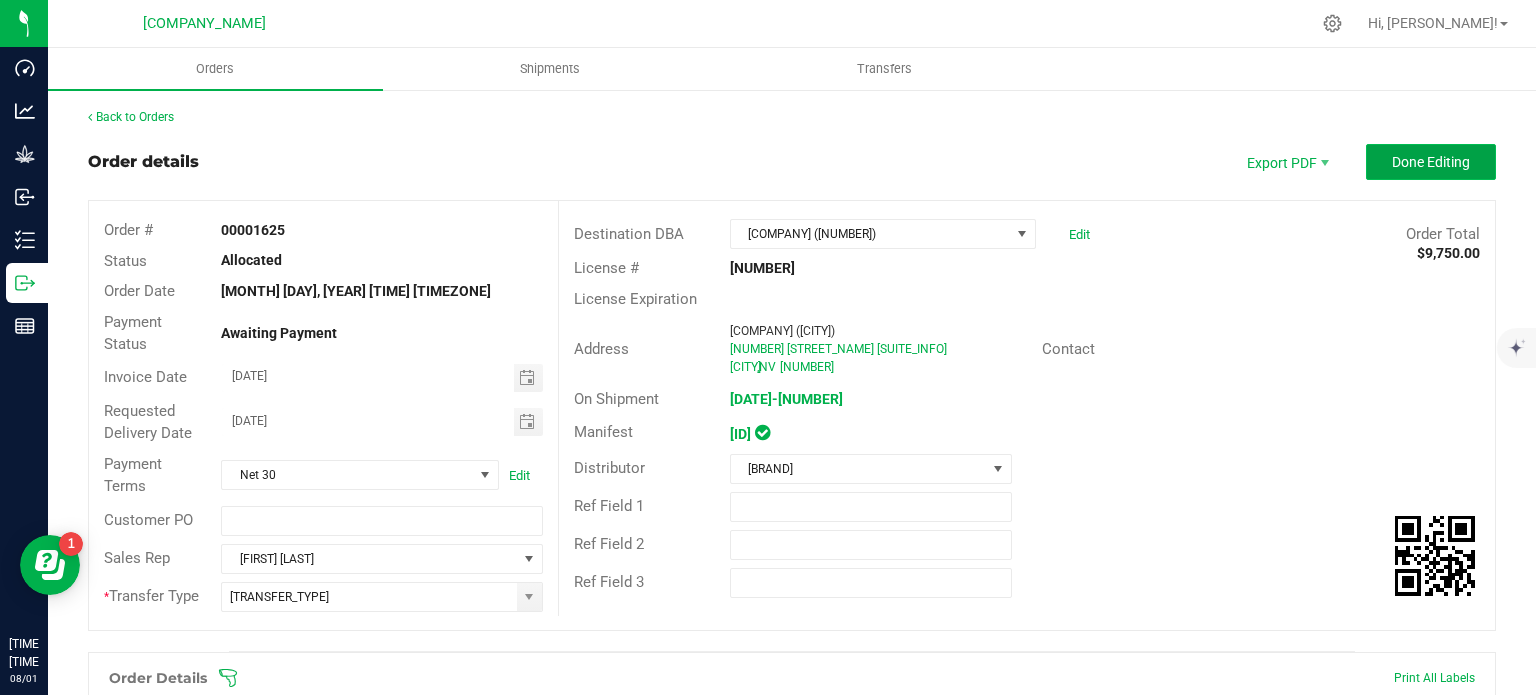 click on "Done Editing" at bounding box center [1431, 162] 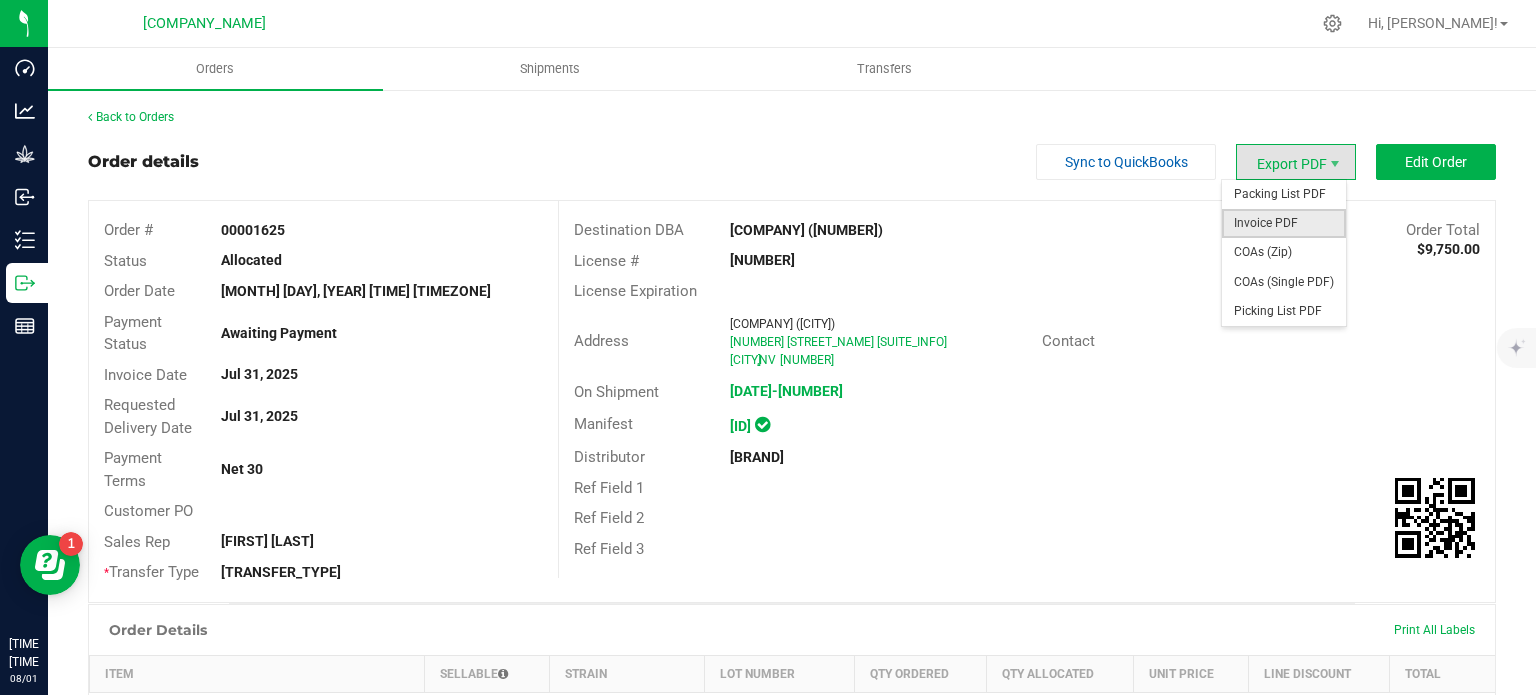 click on "Invoice PDF" at bounding box center (1284, 223) 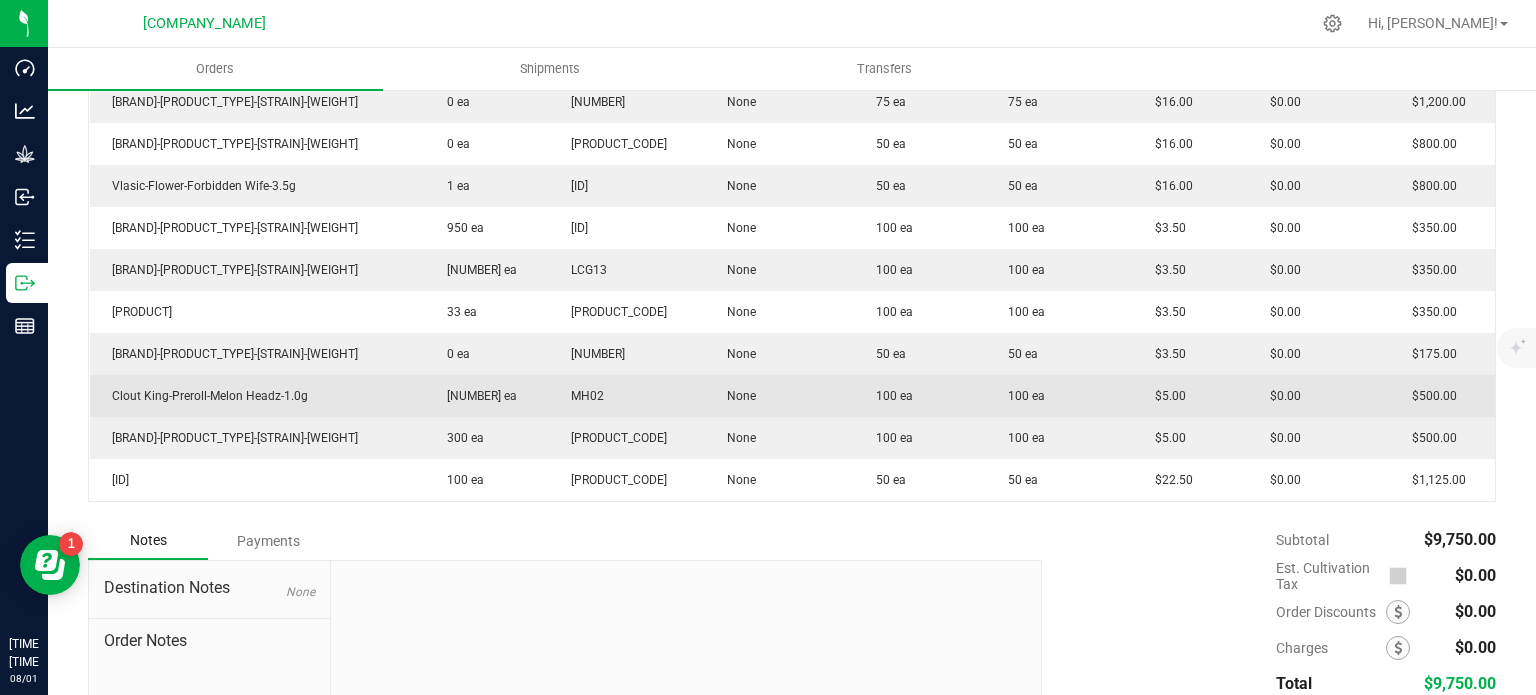 scroll, scrollTop: 0, scrollLeft: 0, axis: both 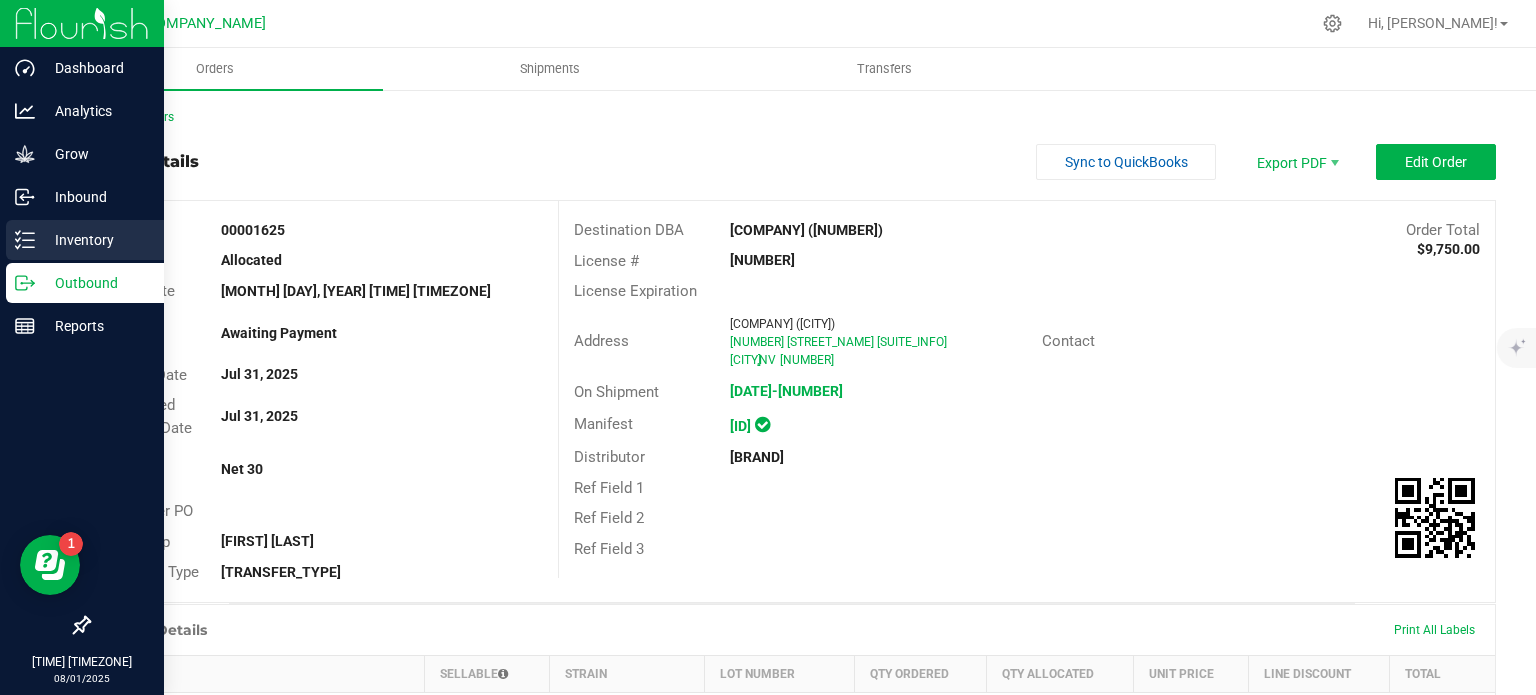 click 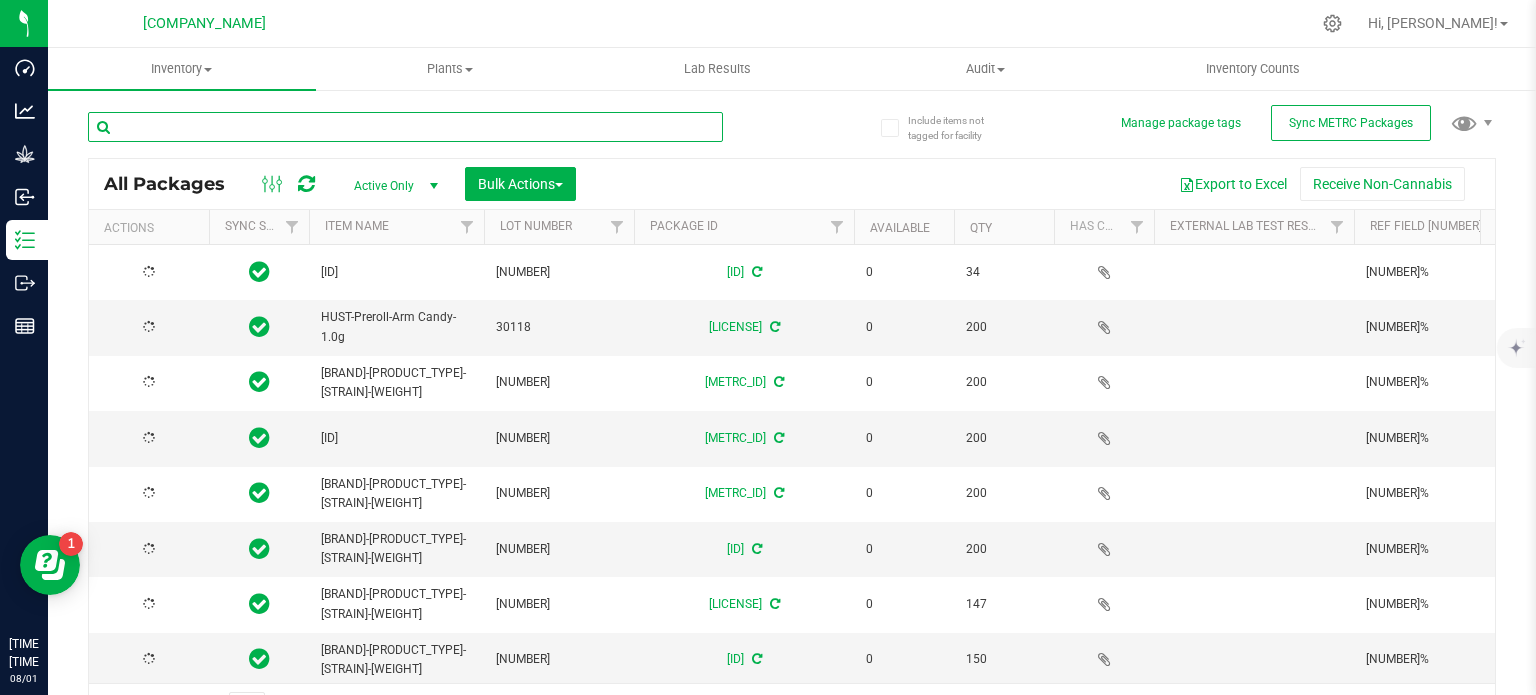 click at bounding box center (405, 127) 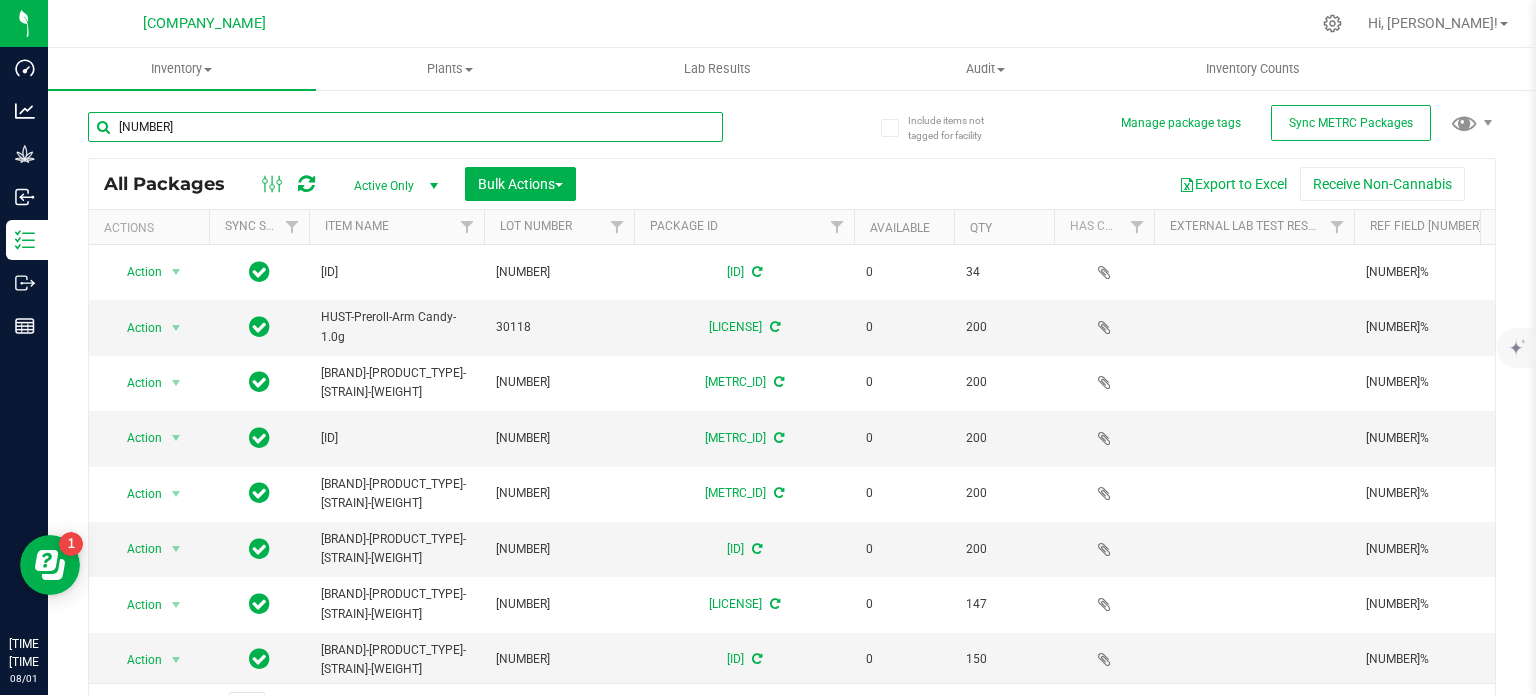type on "[NUMBER]" 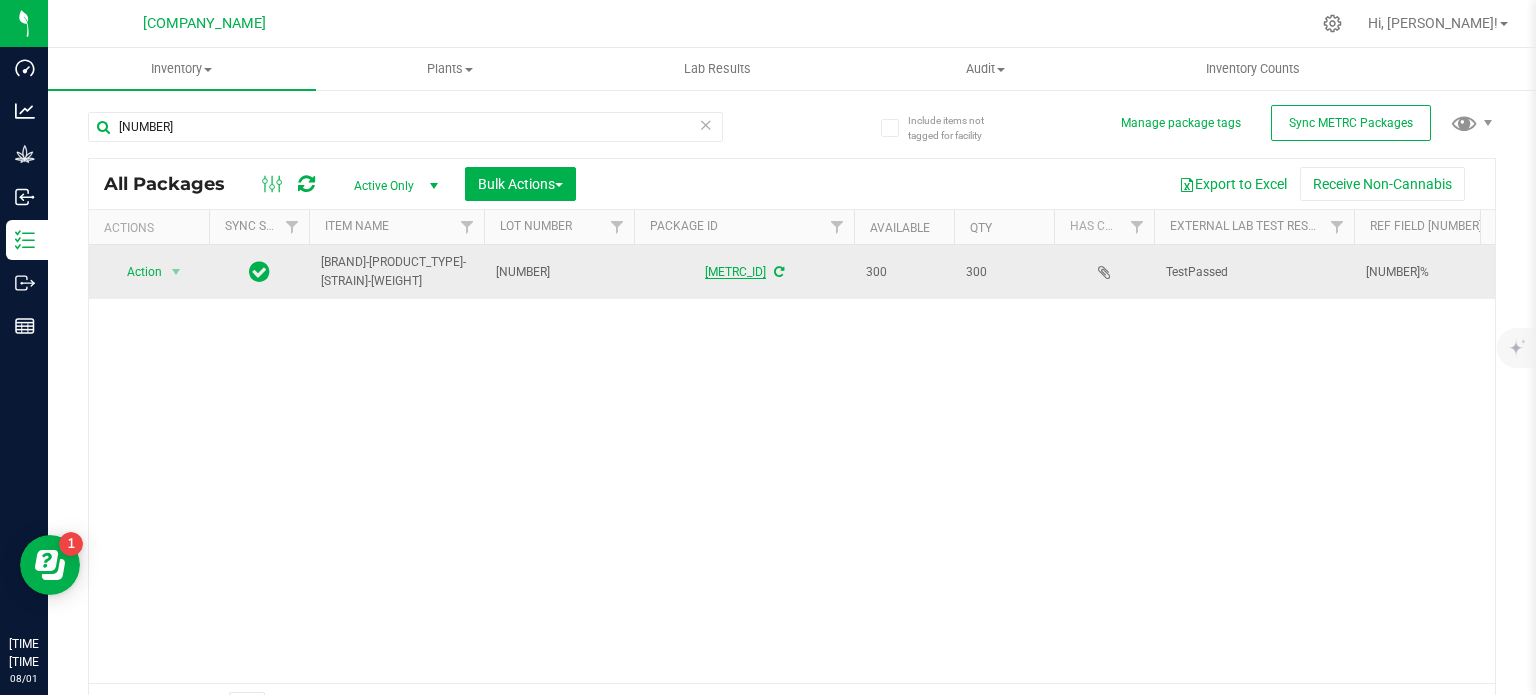 click on "[METRC_ID]" at bounding box center [735, 272] 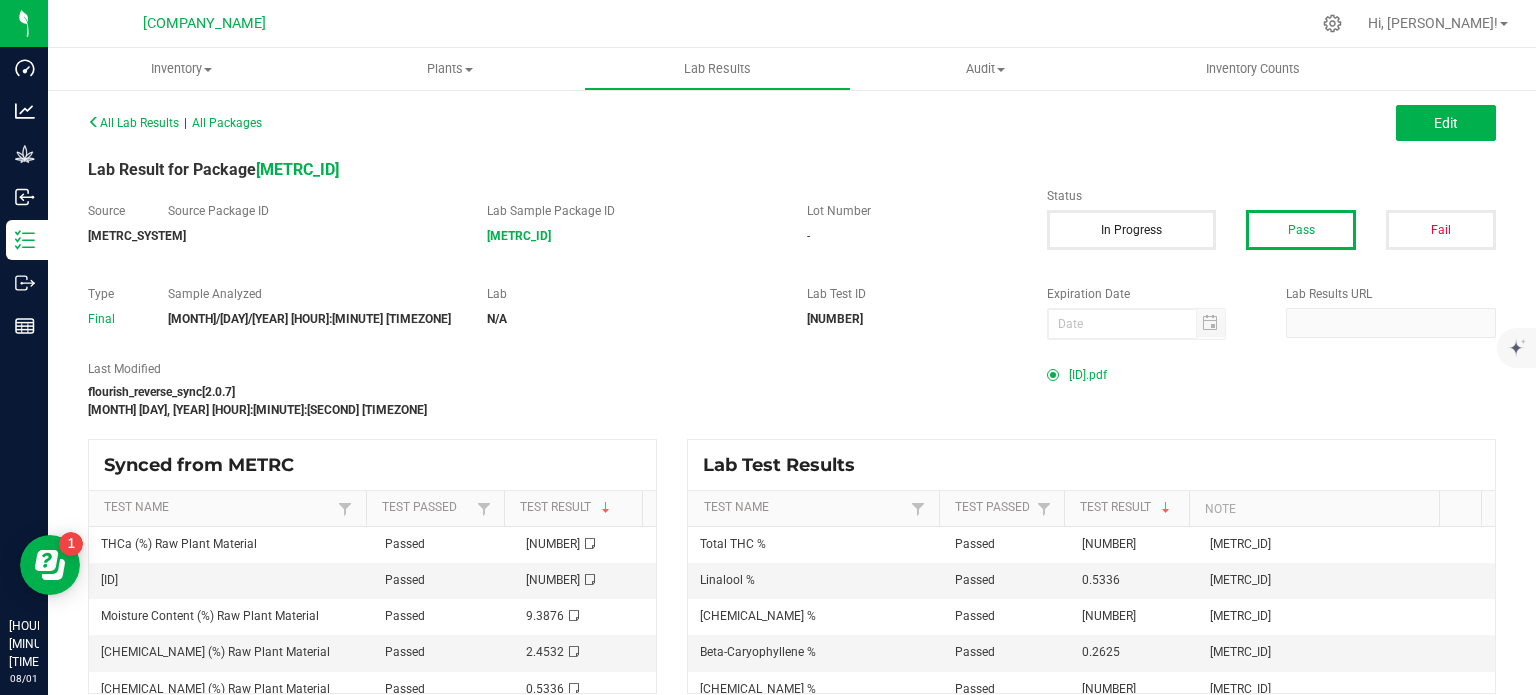 click on "-" at bounding box center [912, 236] 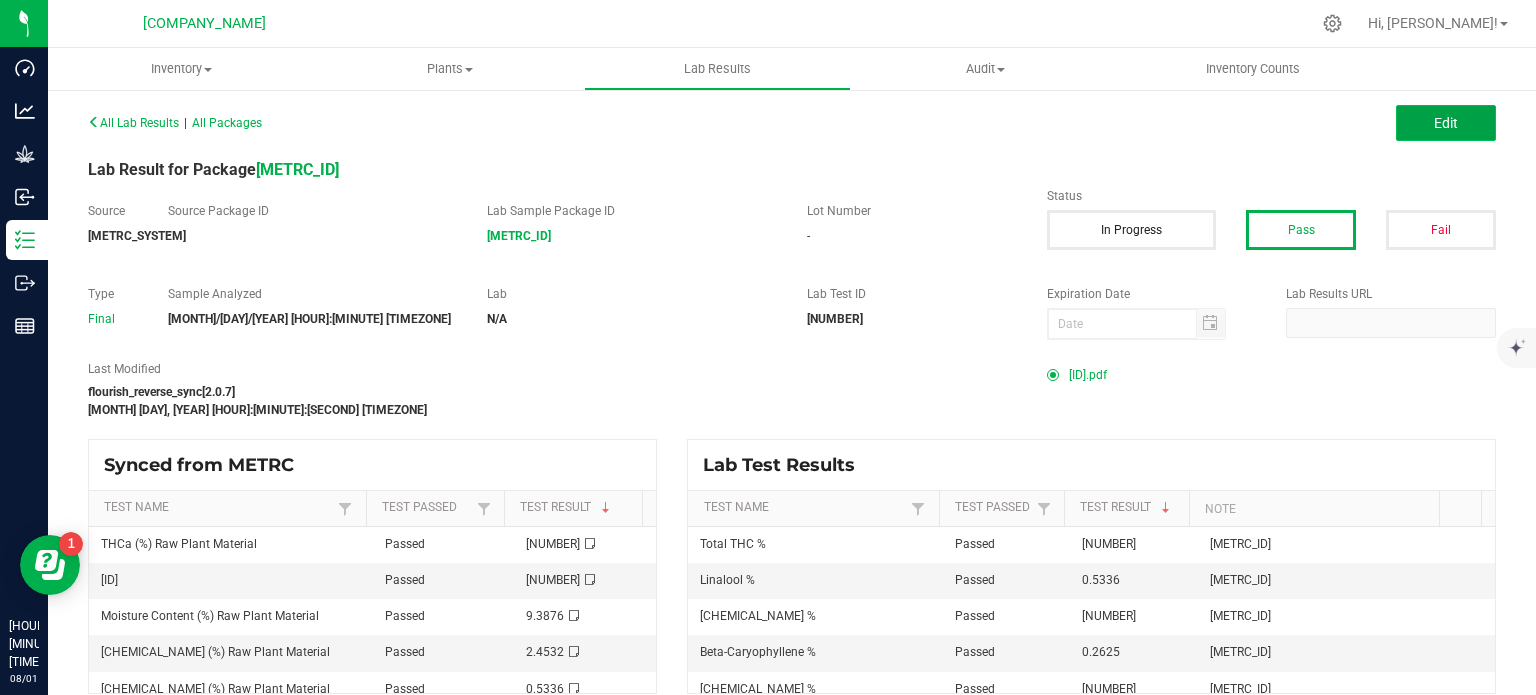 click on "Edit" at bounding box center (1446, 123) 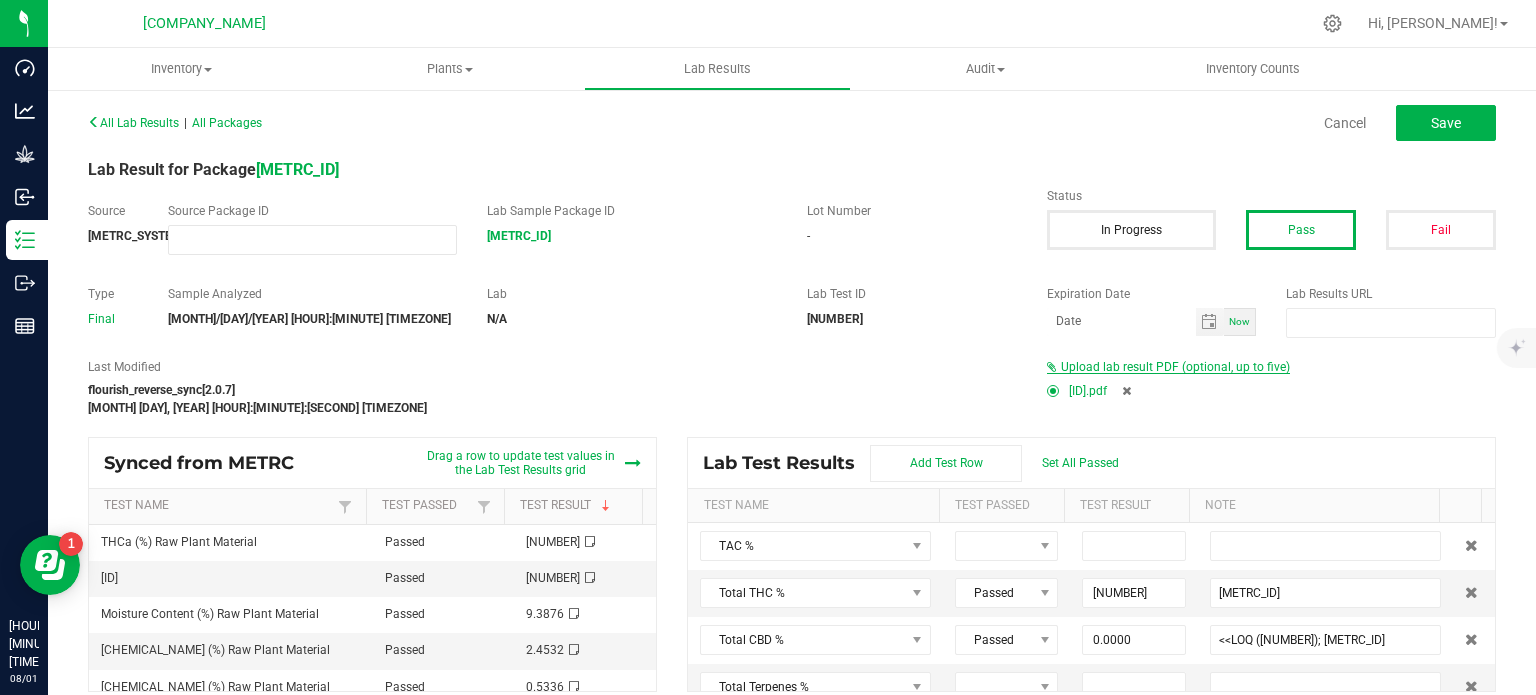 click on "Upload lab result PDF (optional, up to five)" at bounding box center (1175, 367) 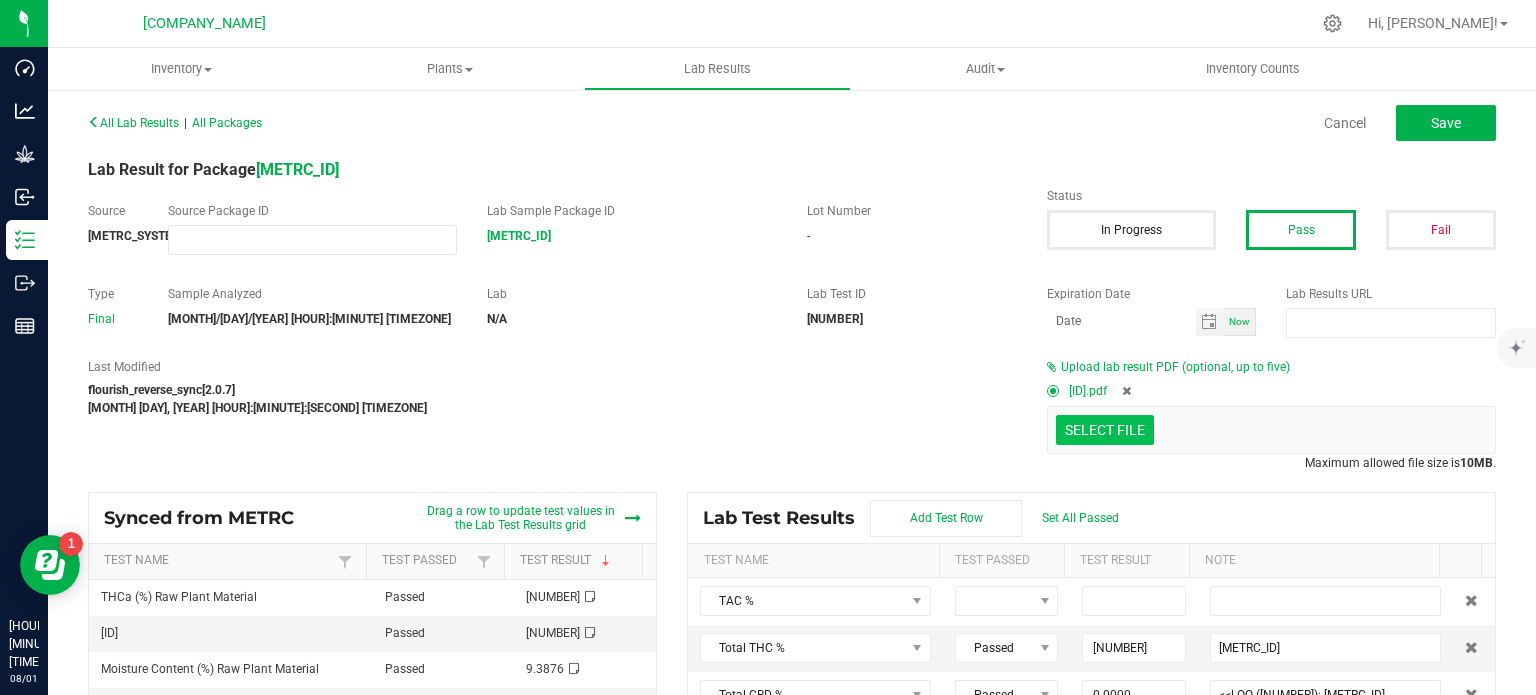 click at bounding box center (-292, 326) 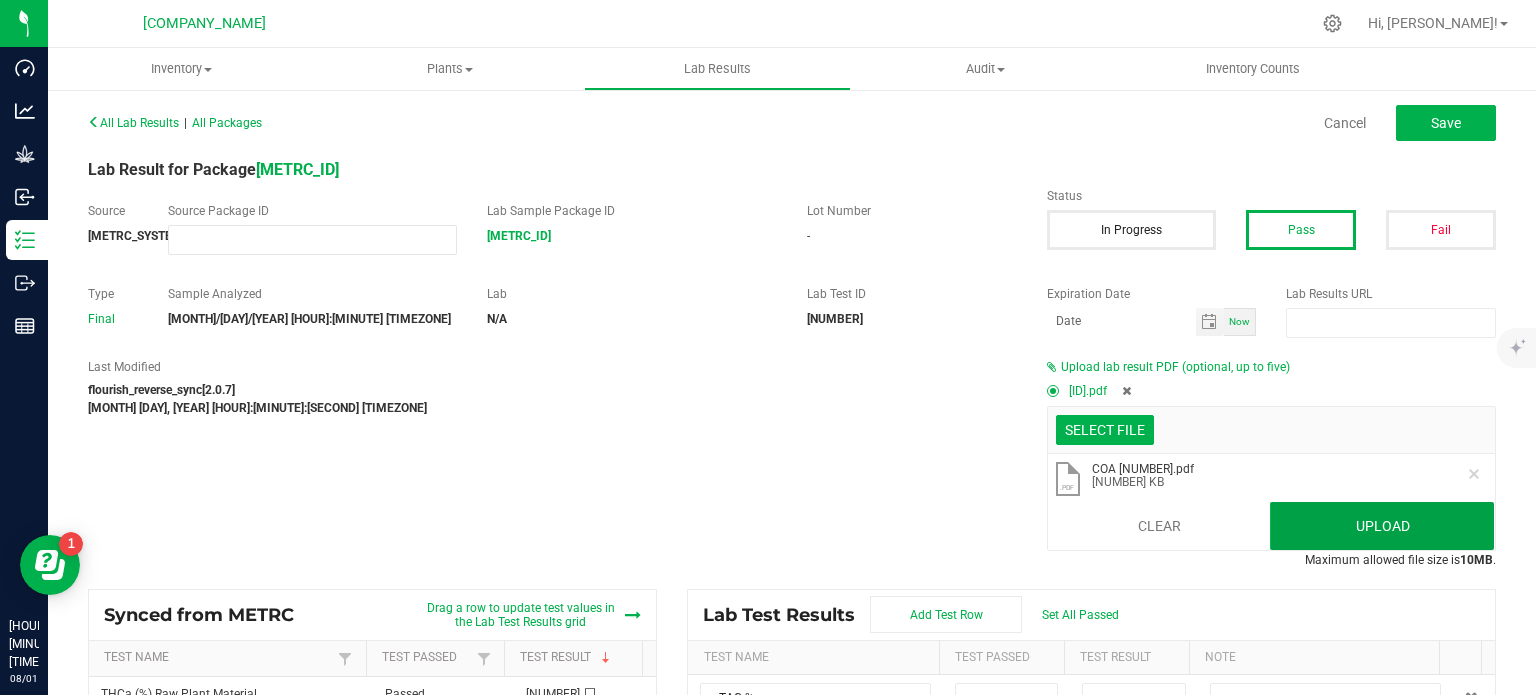 click on "Upload" at bounding box center (1382, 526) 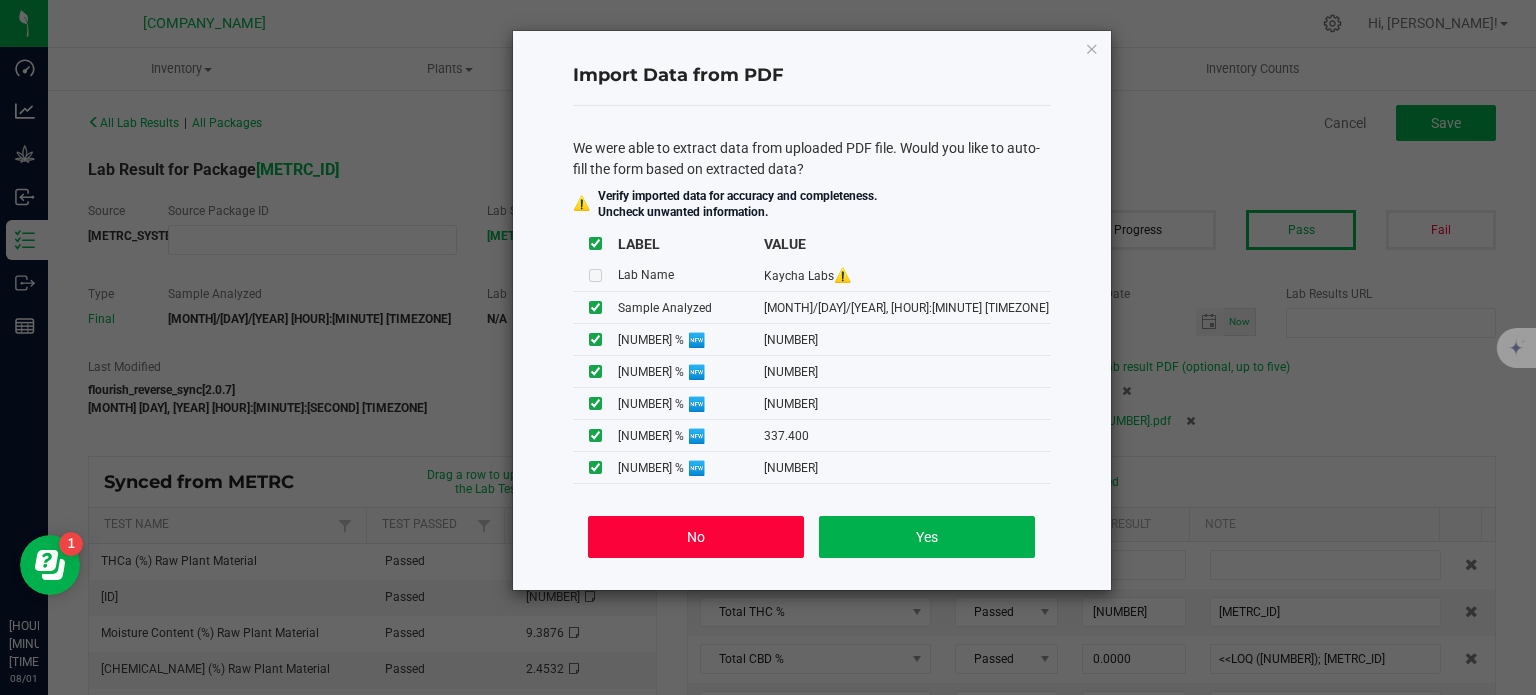 click on "No" 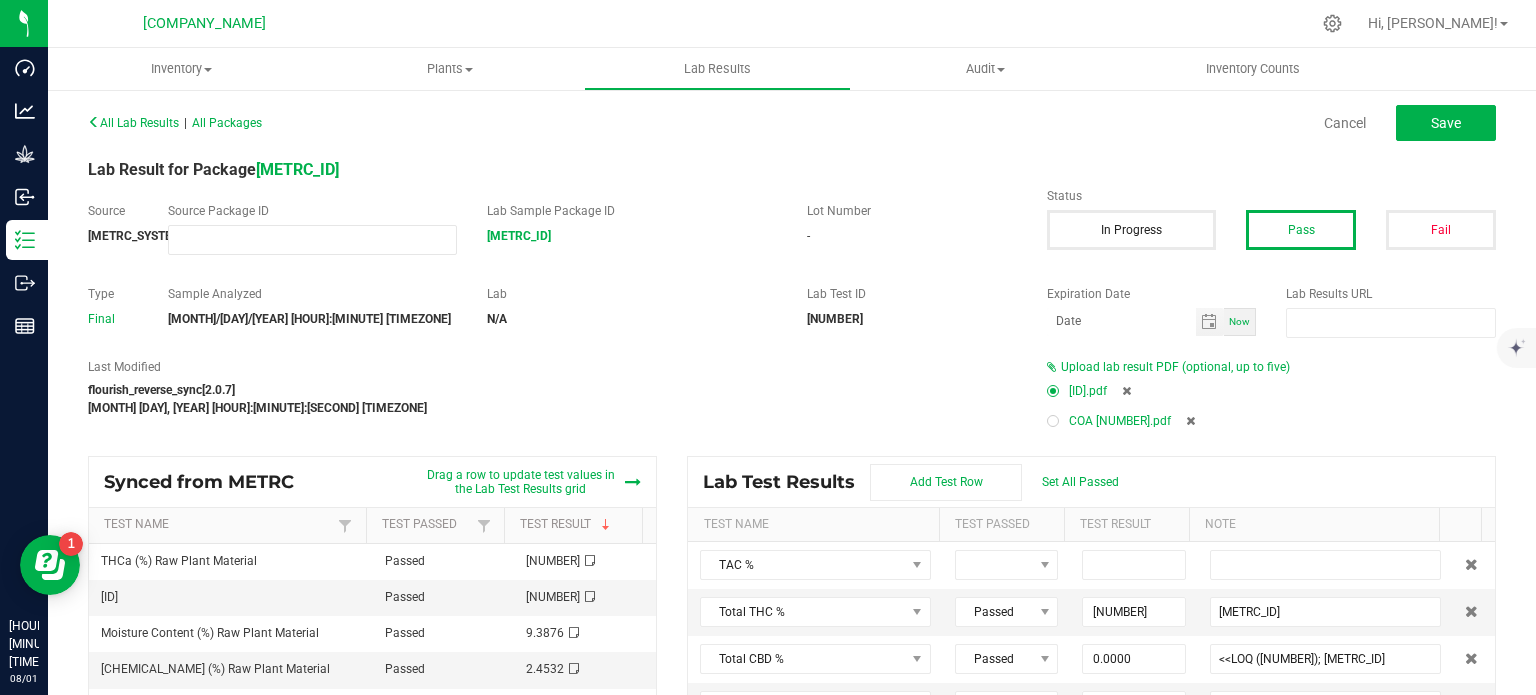 click at bounding box center (1053, 421) 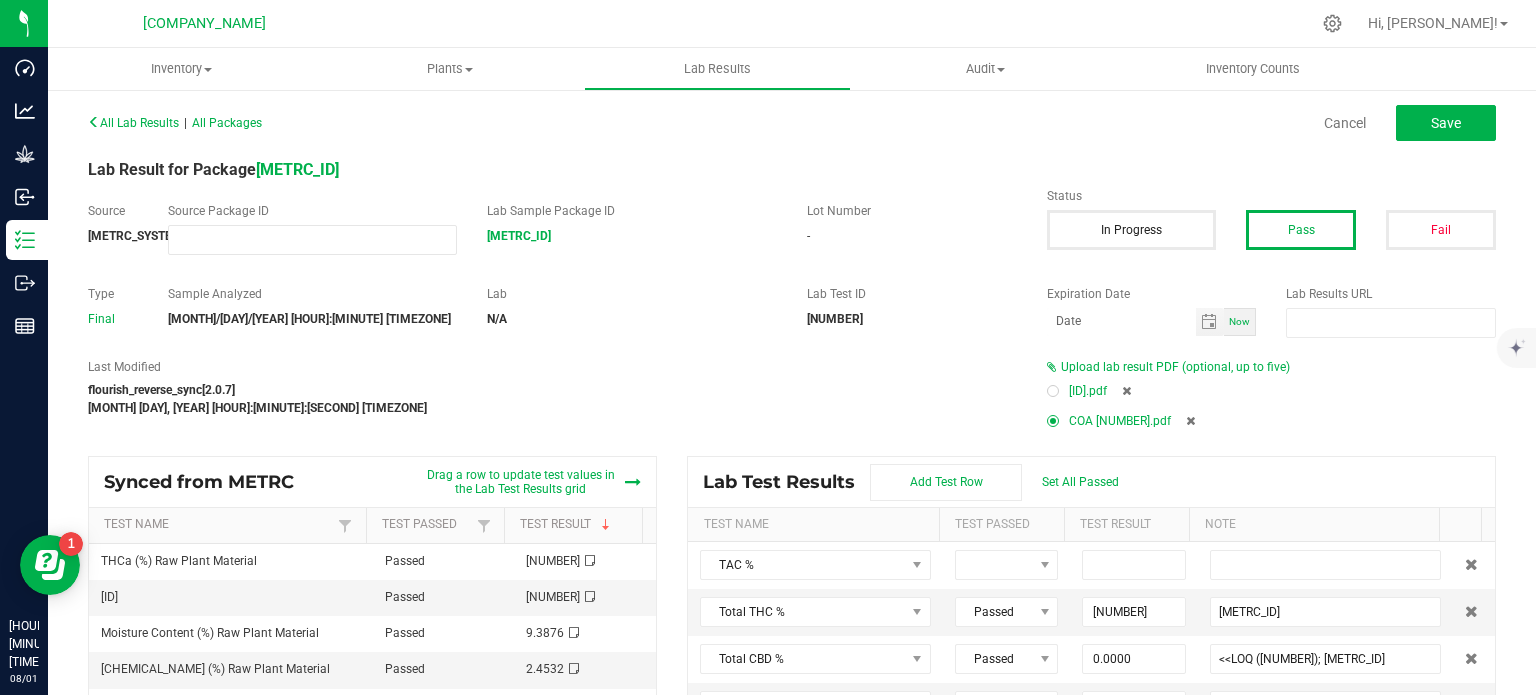 click at bounding box center (1126, 391) 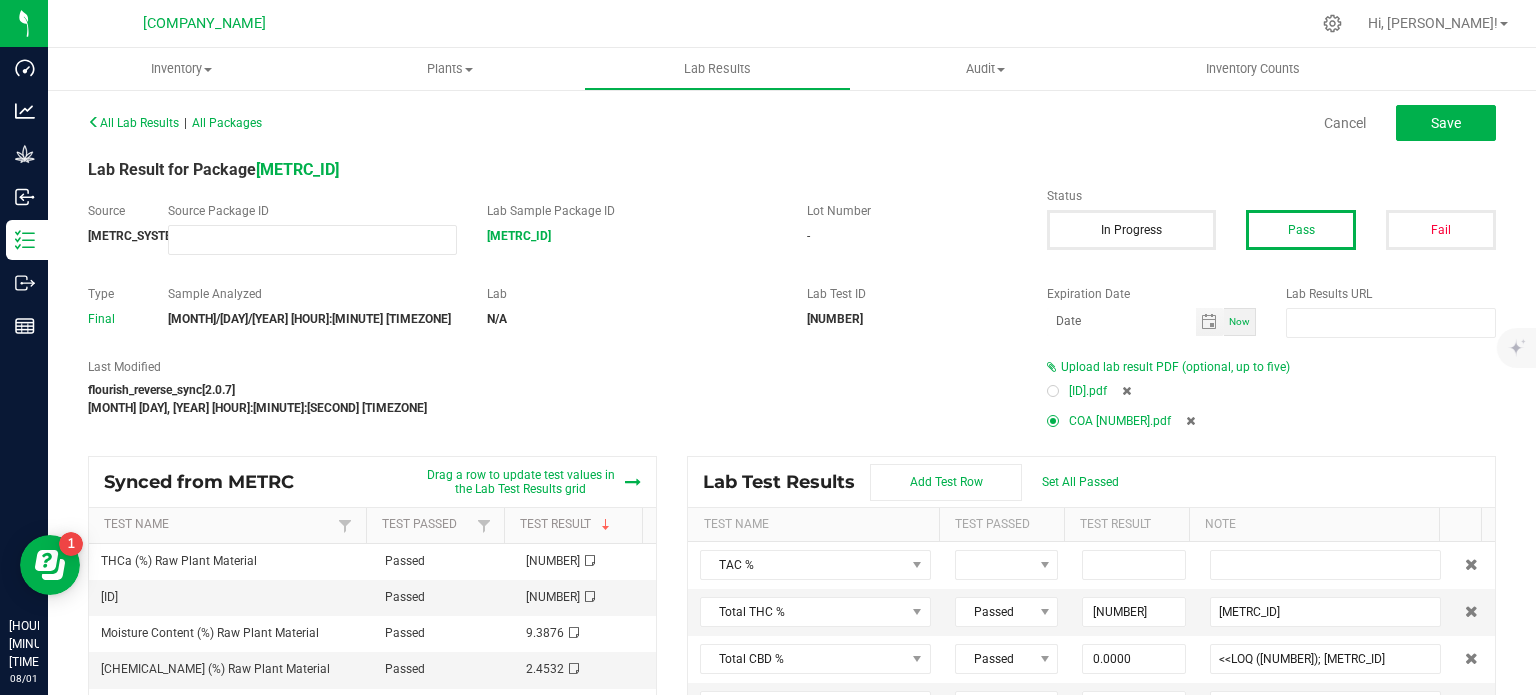 type on "[NUMBER]" 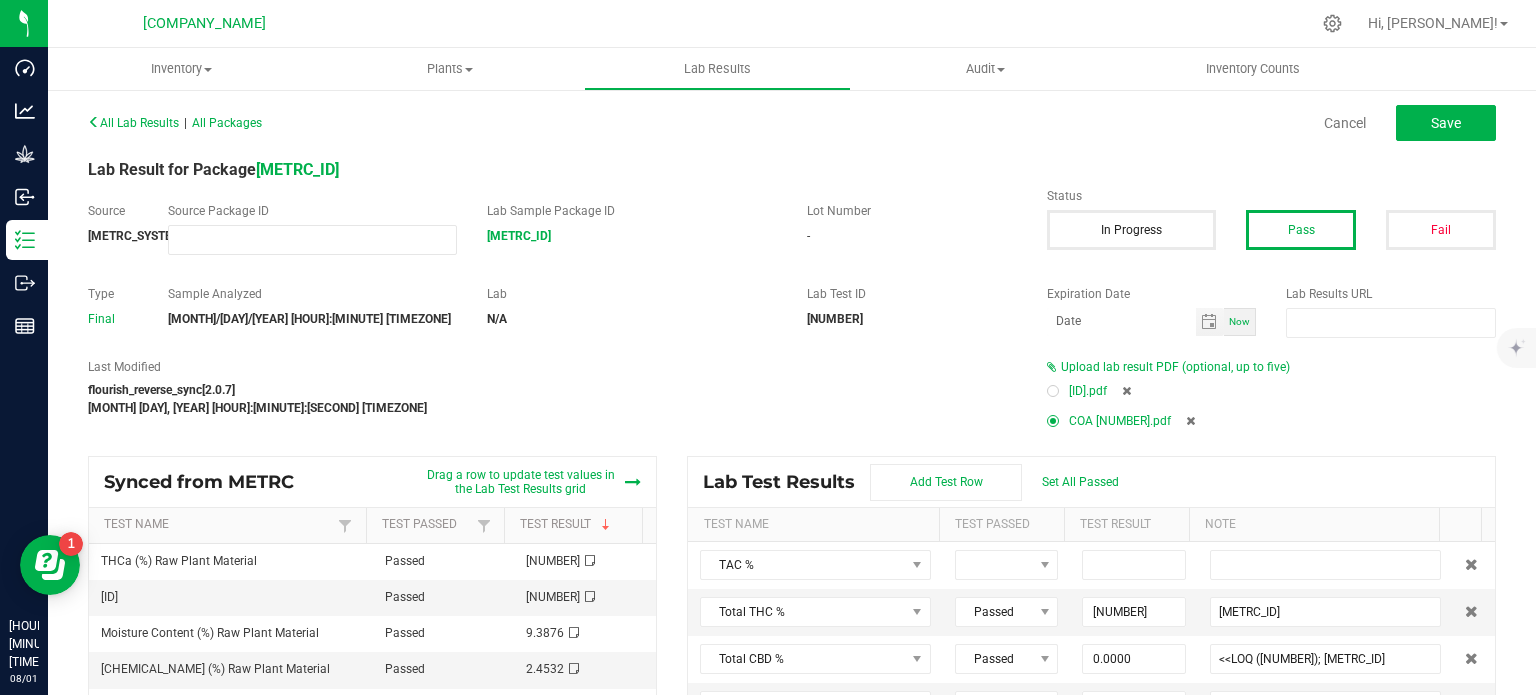type on "[METRC_ID]" 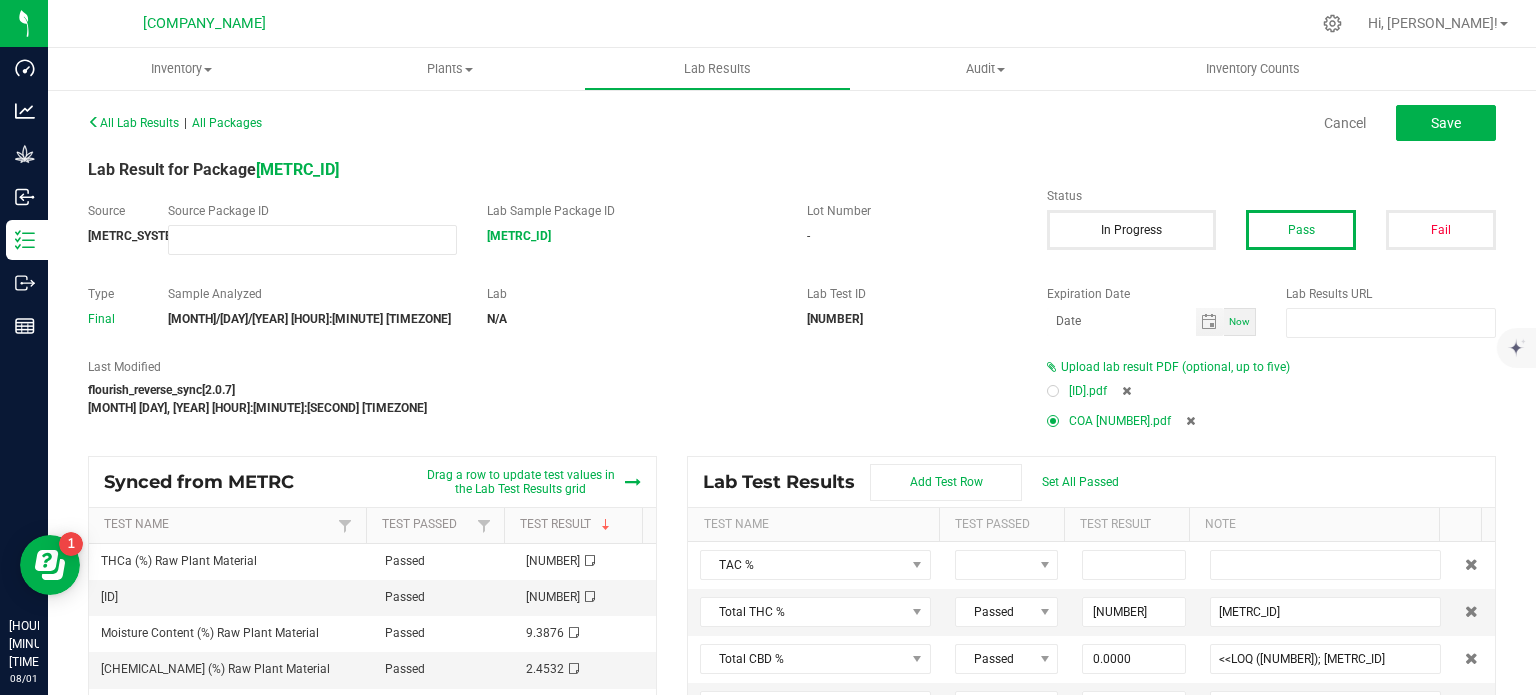 type on "0.0000" 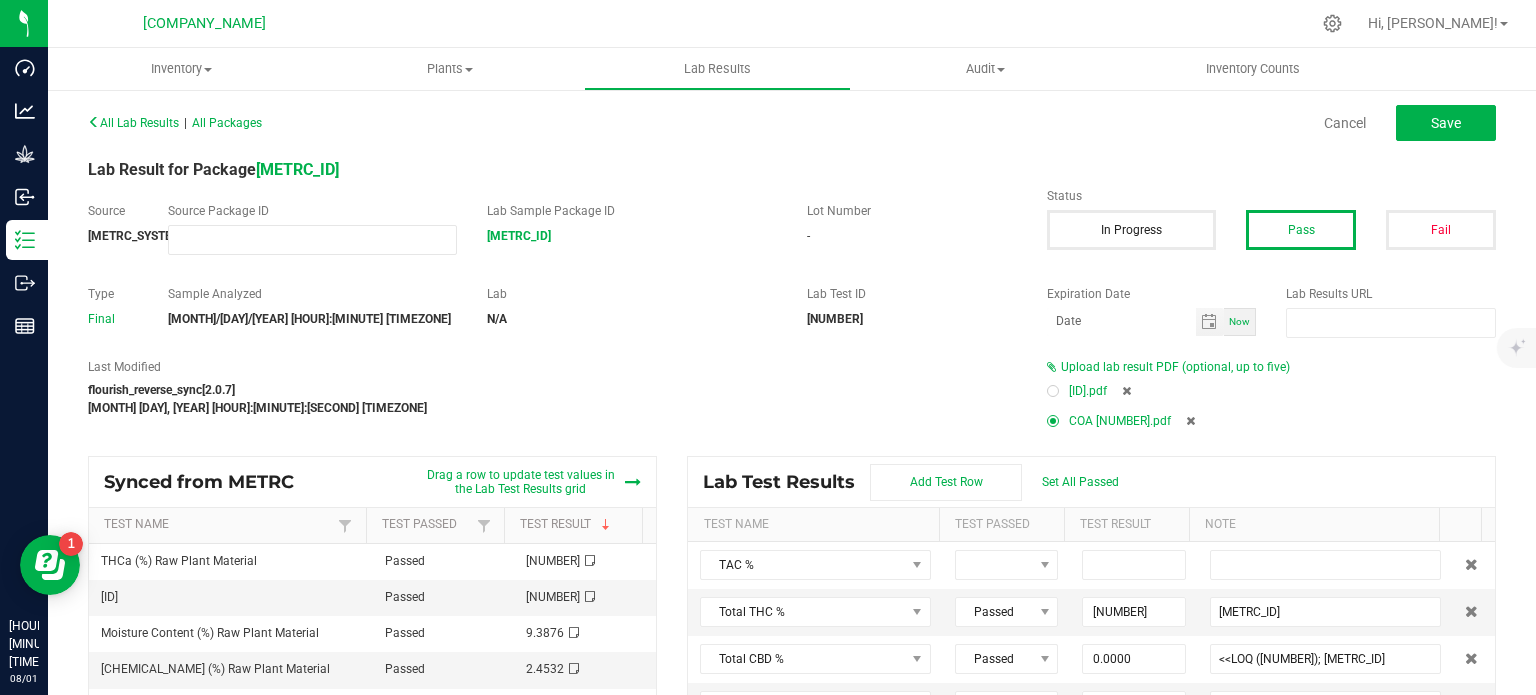 type on "<<LOQ ([NUMBER]); [METRC_ID]" 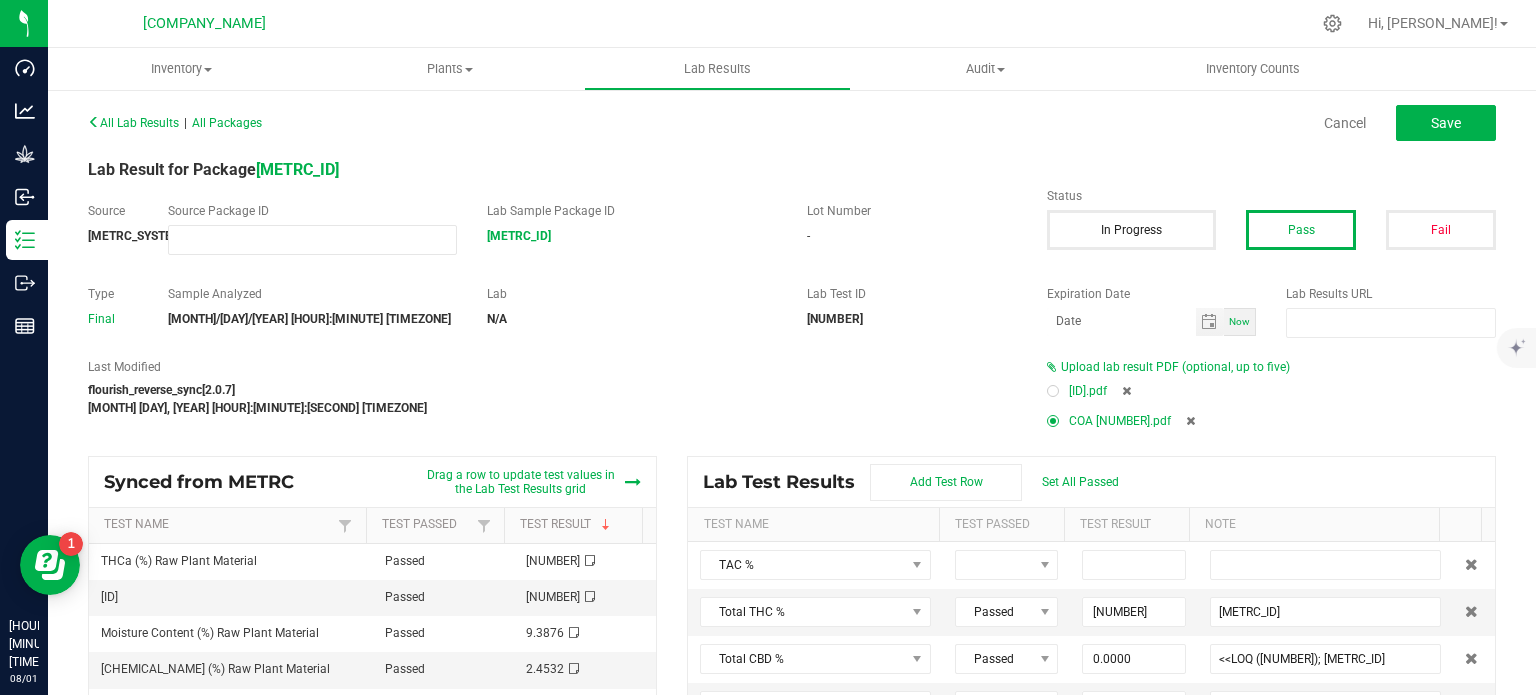 type on "0.0000" 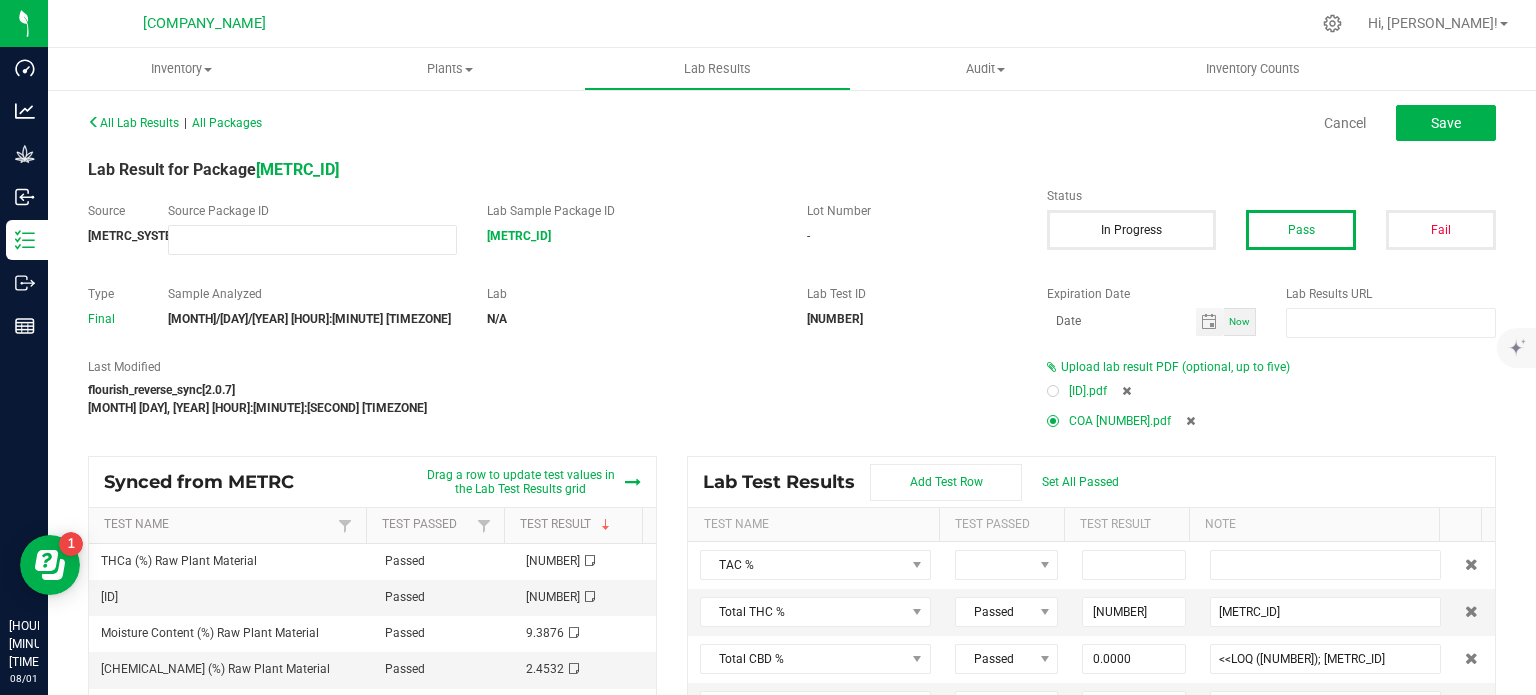 type on "<<LOQ ([NUMBER]); [METRC_ID]" 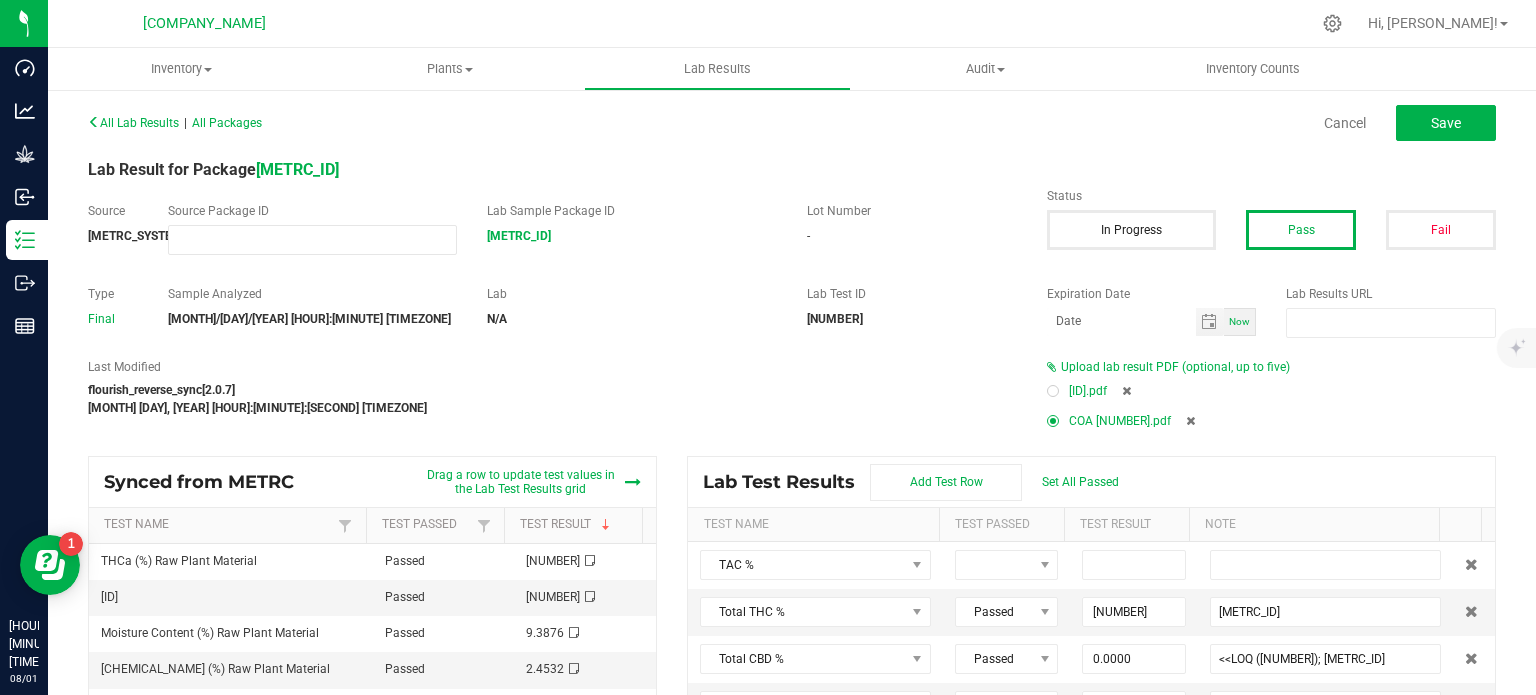 type on "0.0000" 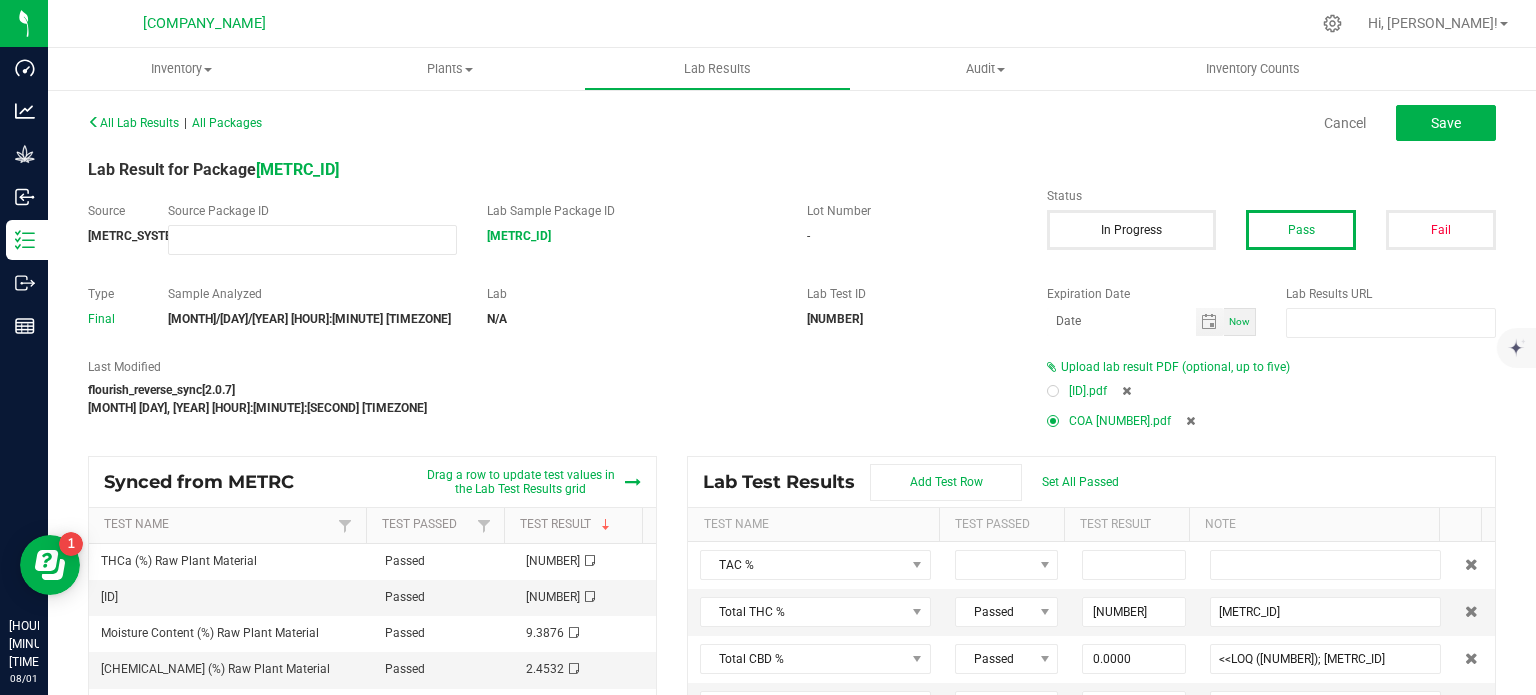 type on "[LOQ] ([NUMBER]); [ID]" 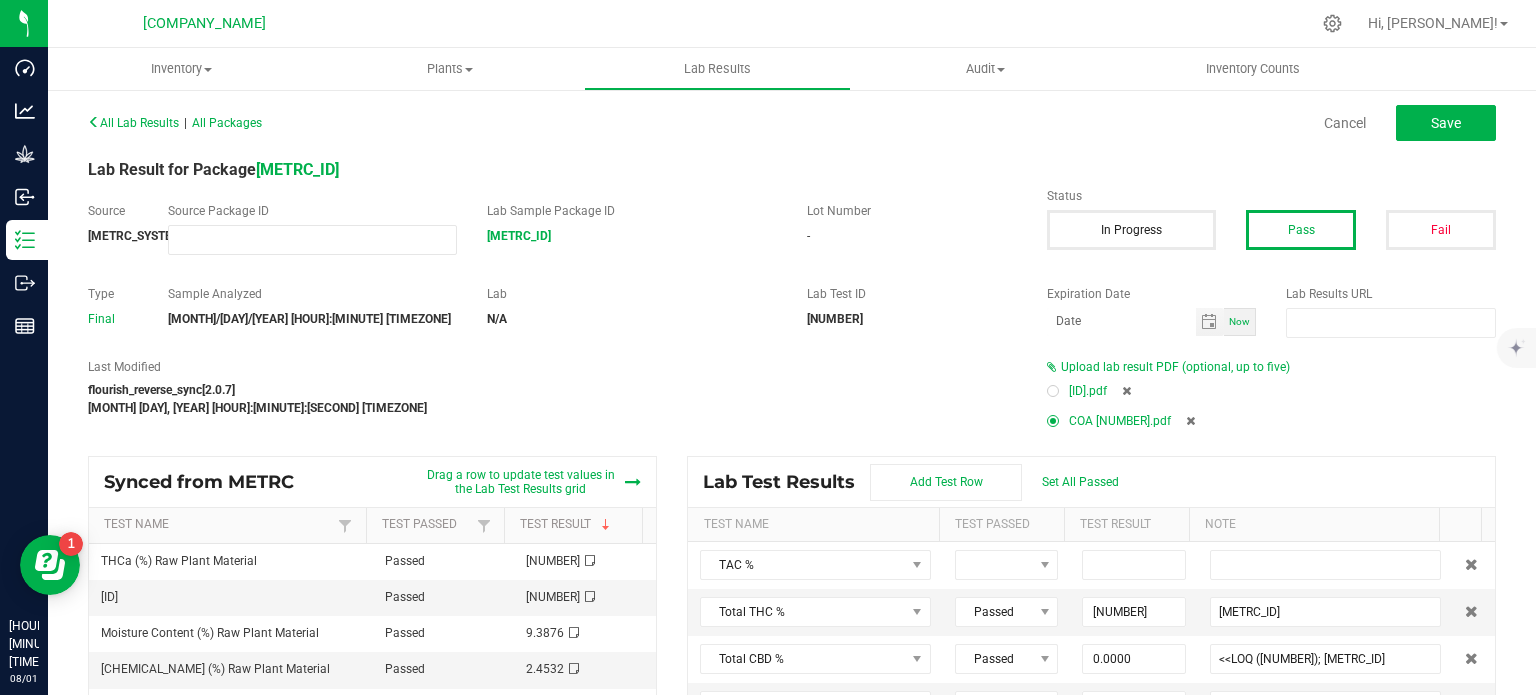 type on "[NUMBER]" 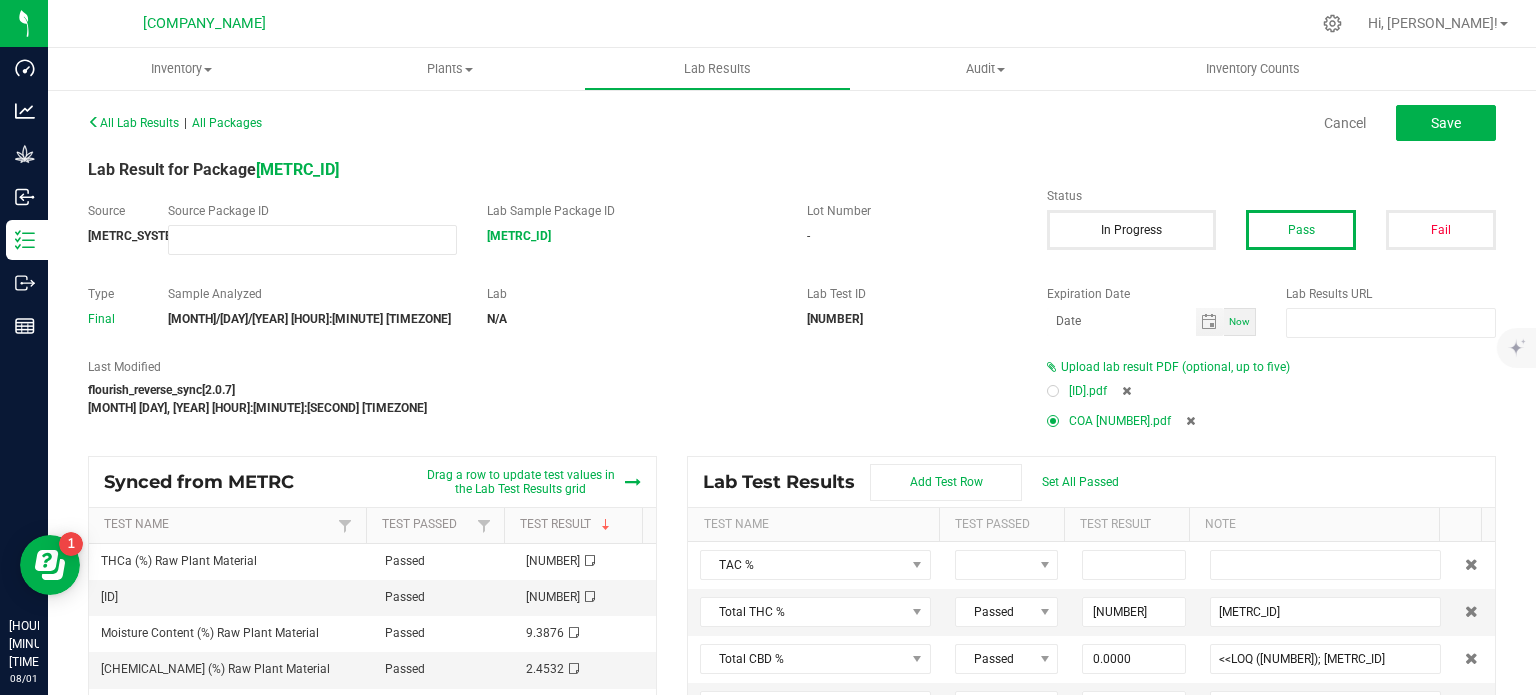 type on "[METRC_ID]" 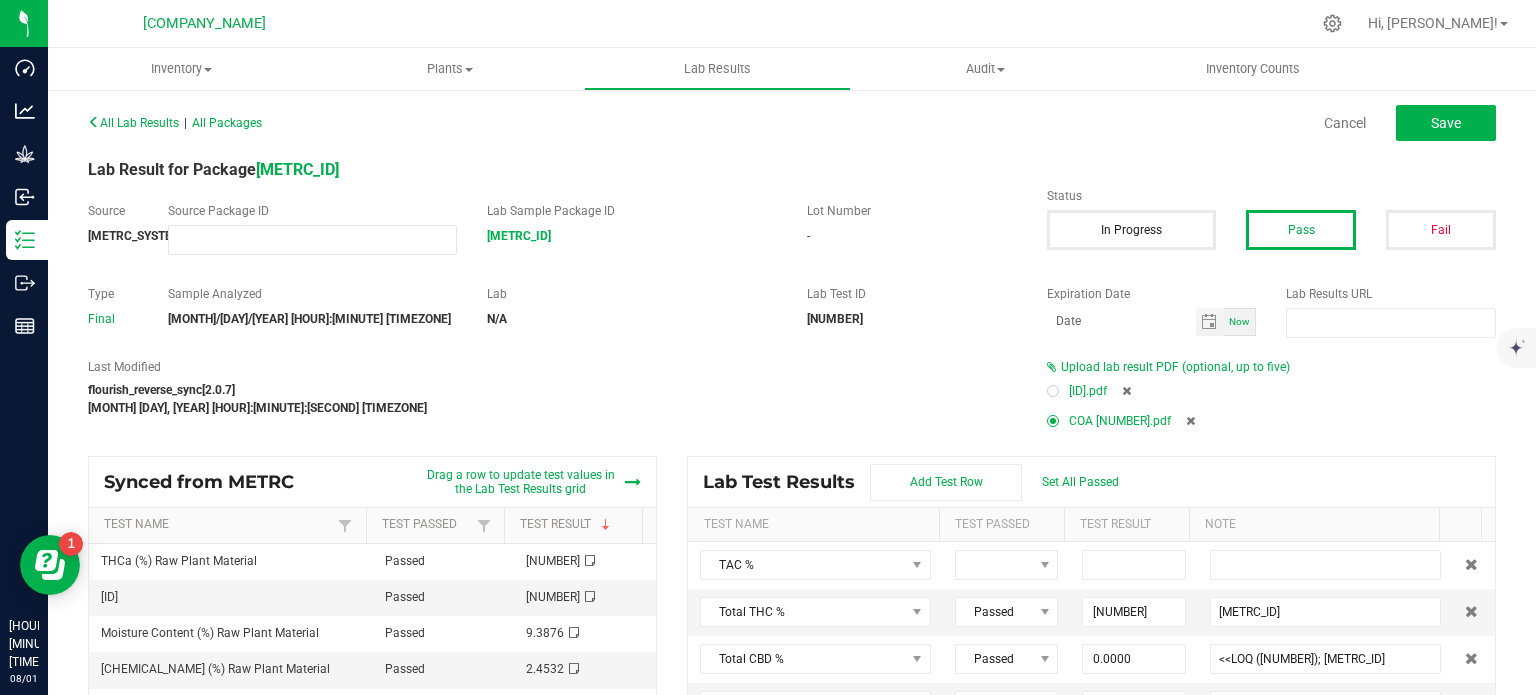 type on "[NUMBER]" 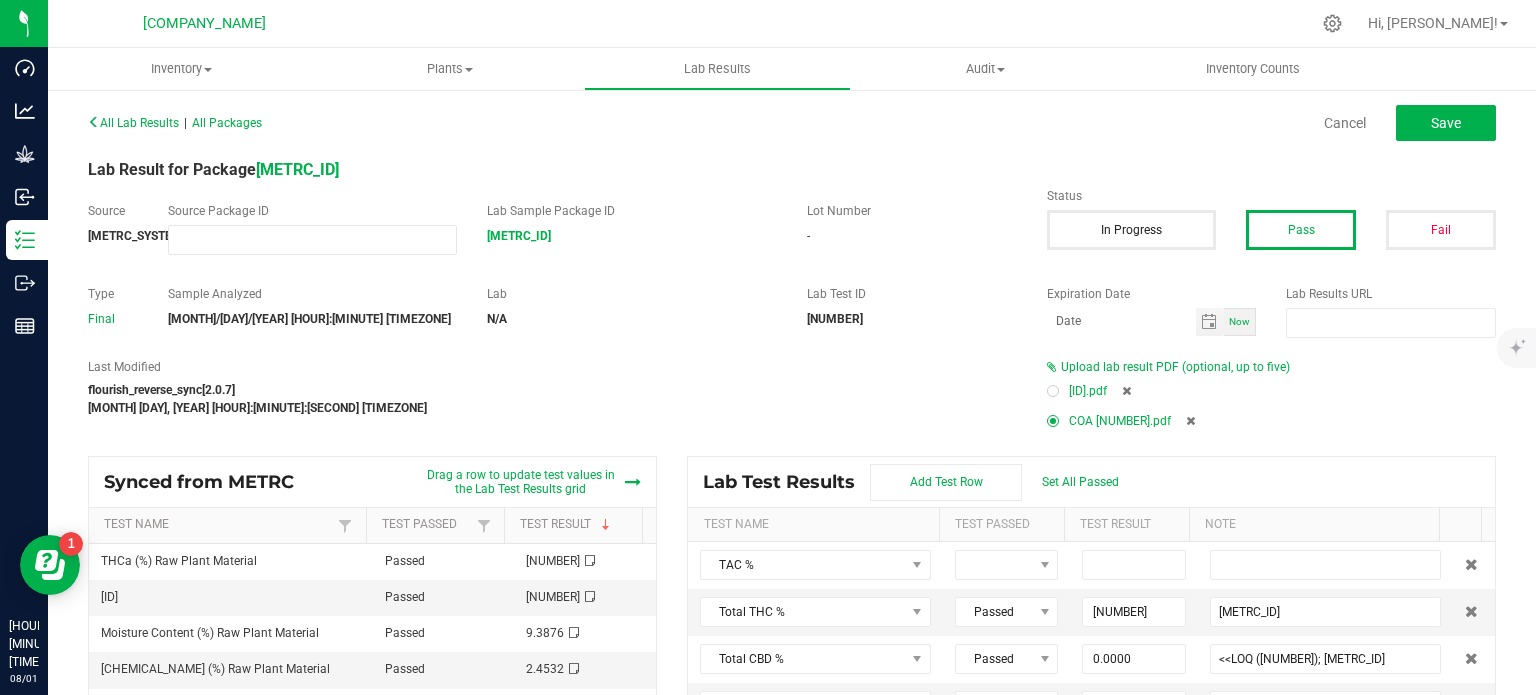 type on "[METRC_ID]" 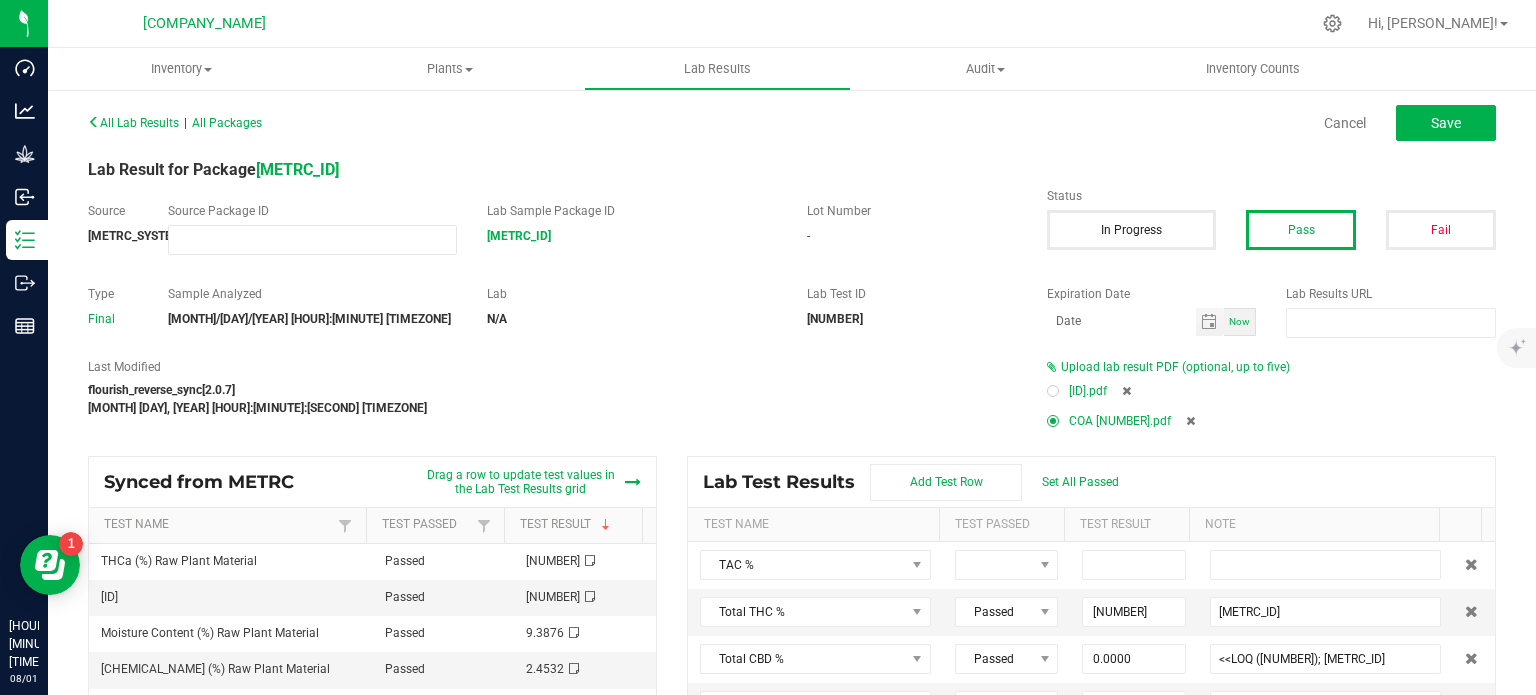 type on "0.0000" 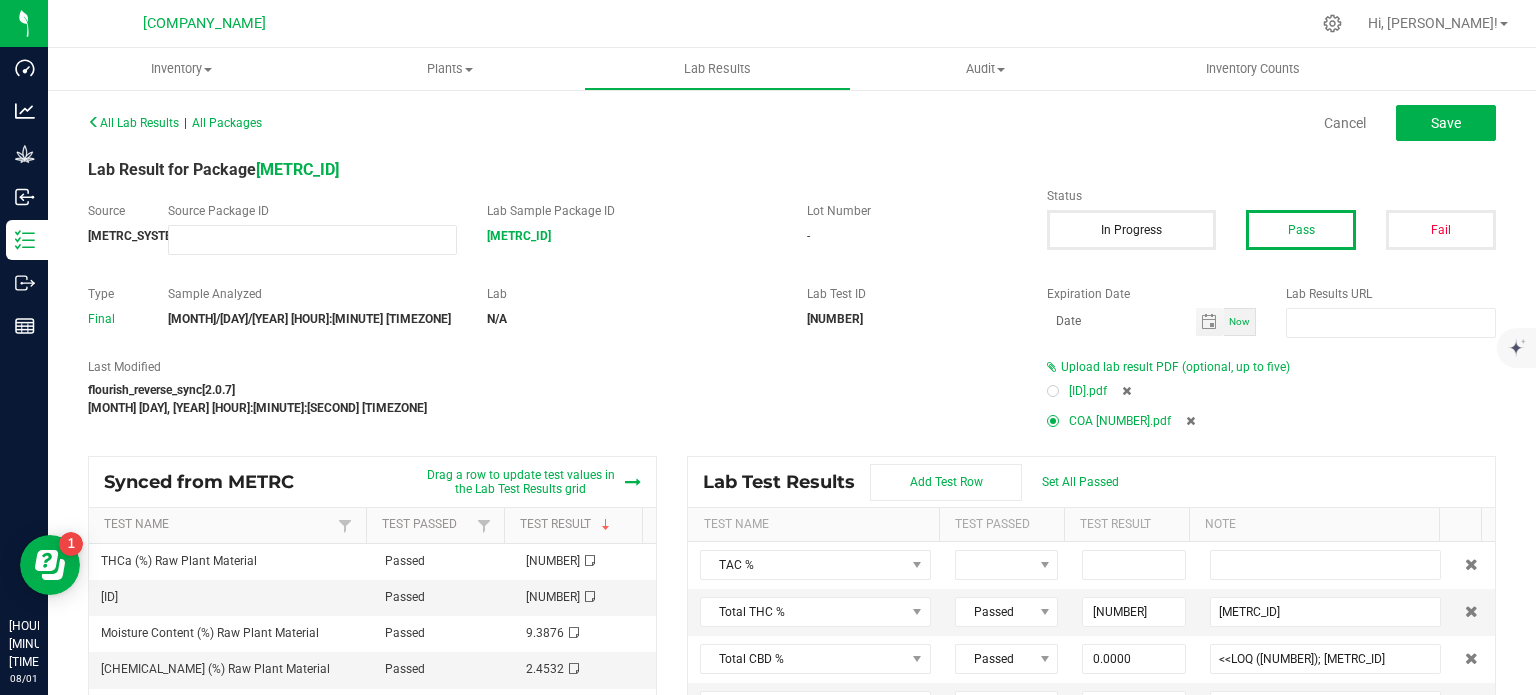 type on "[LOQ] ([NUMBER]); [ID]" 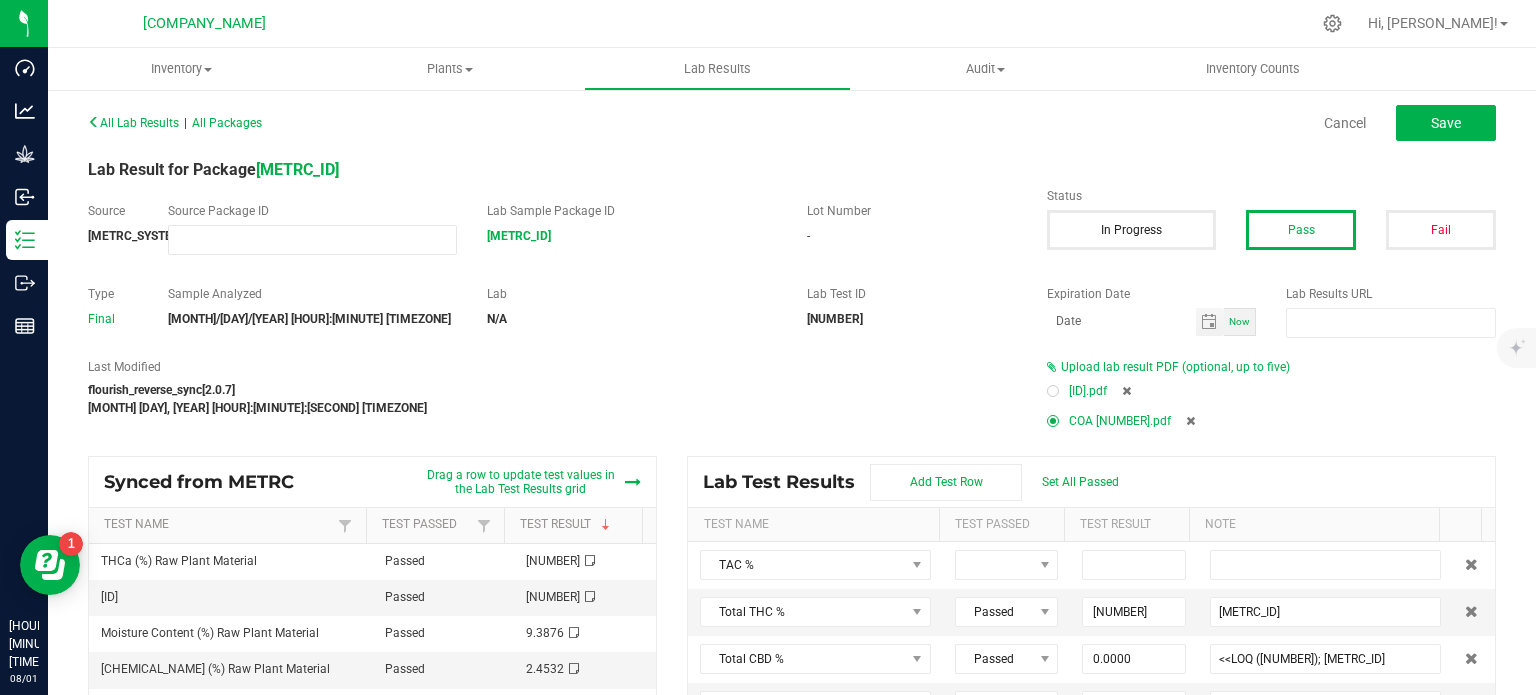 type on "0.2625" 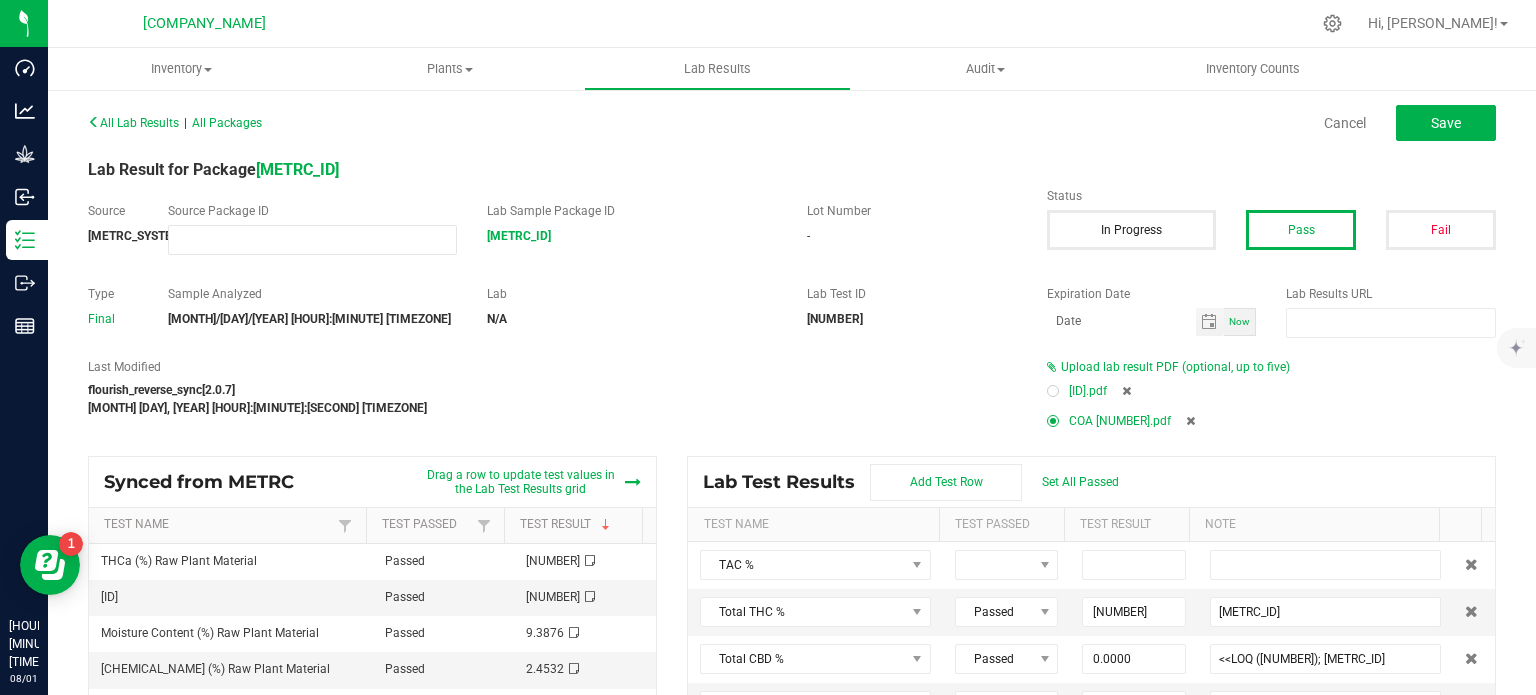 type on "[METRC_ID]" 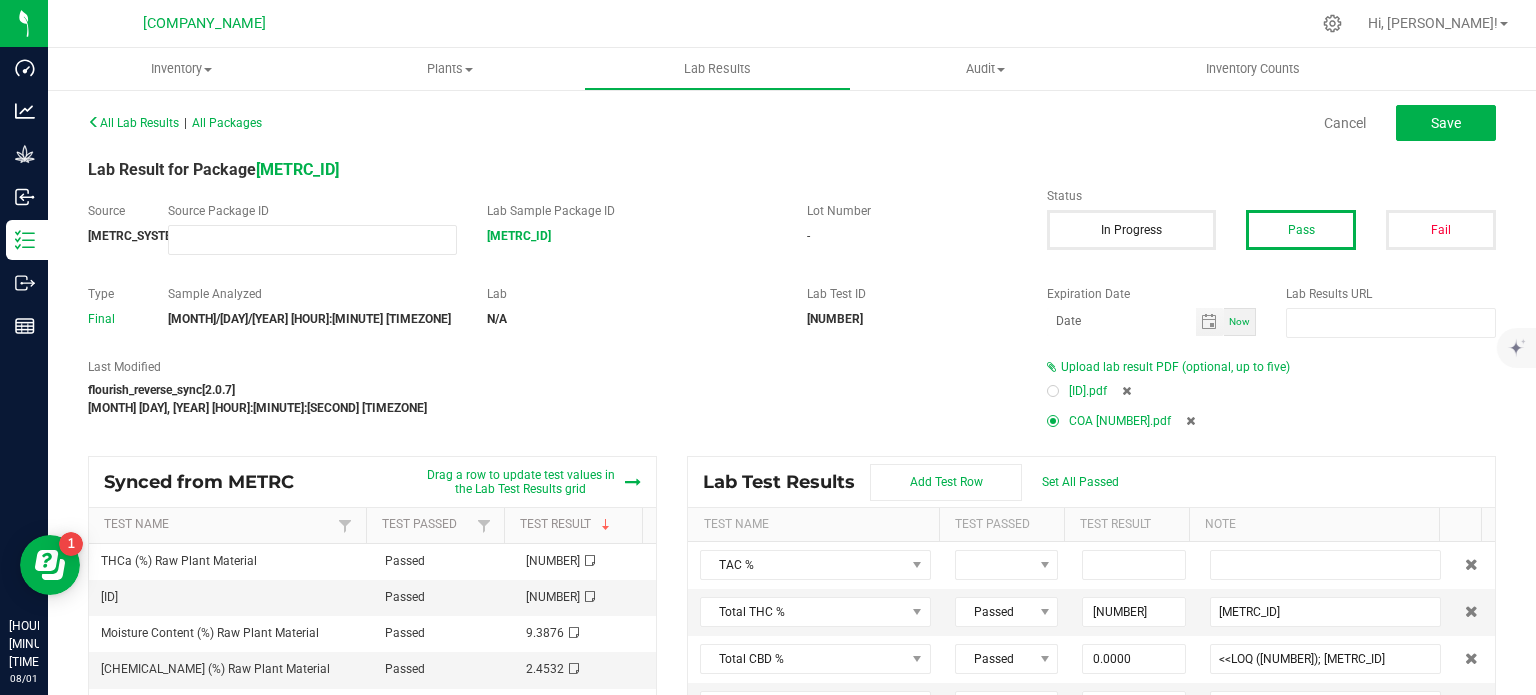 type on "[NUMBER]" 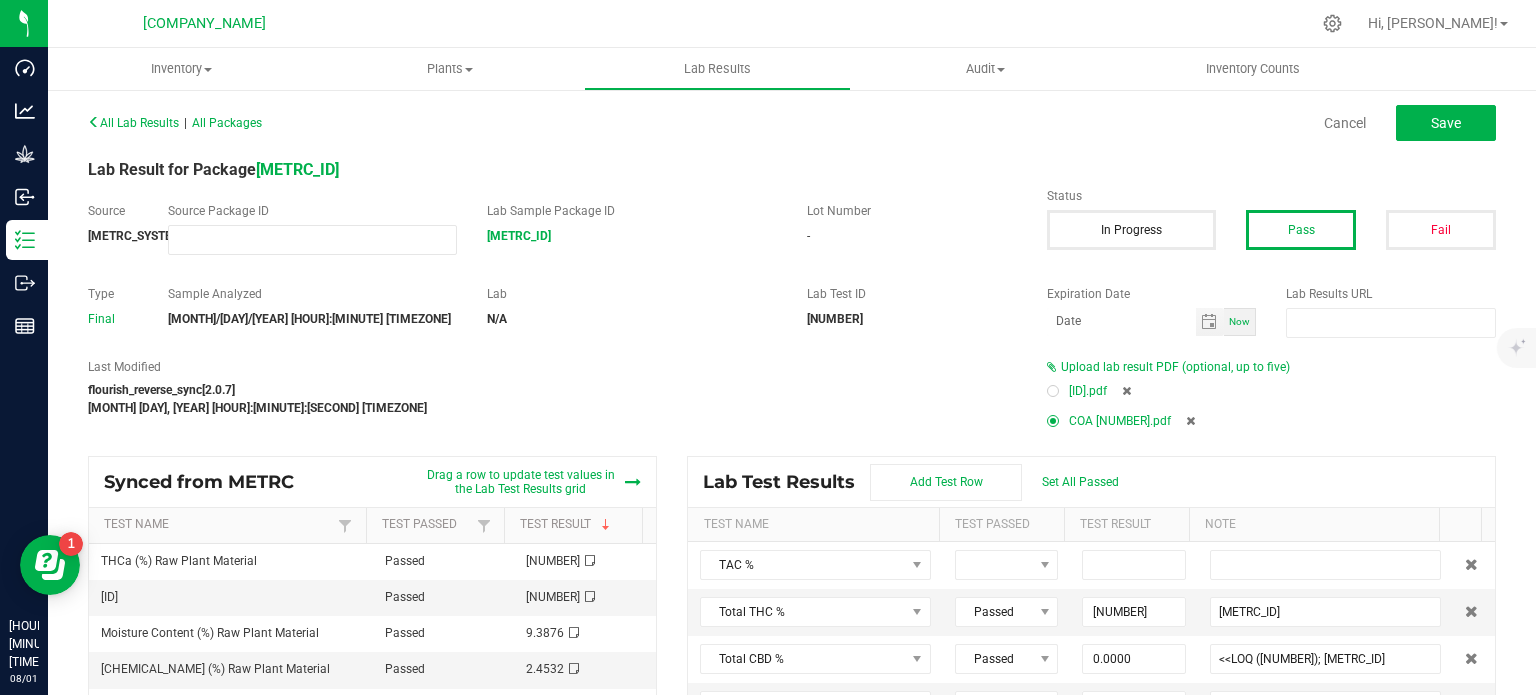 type on "[METRC_ID]" 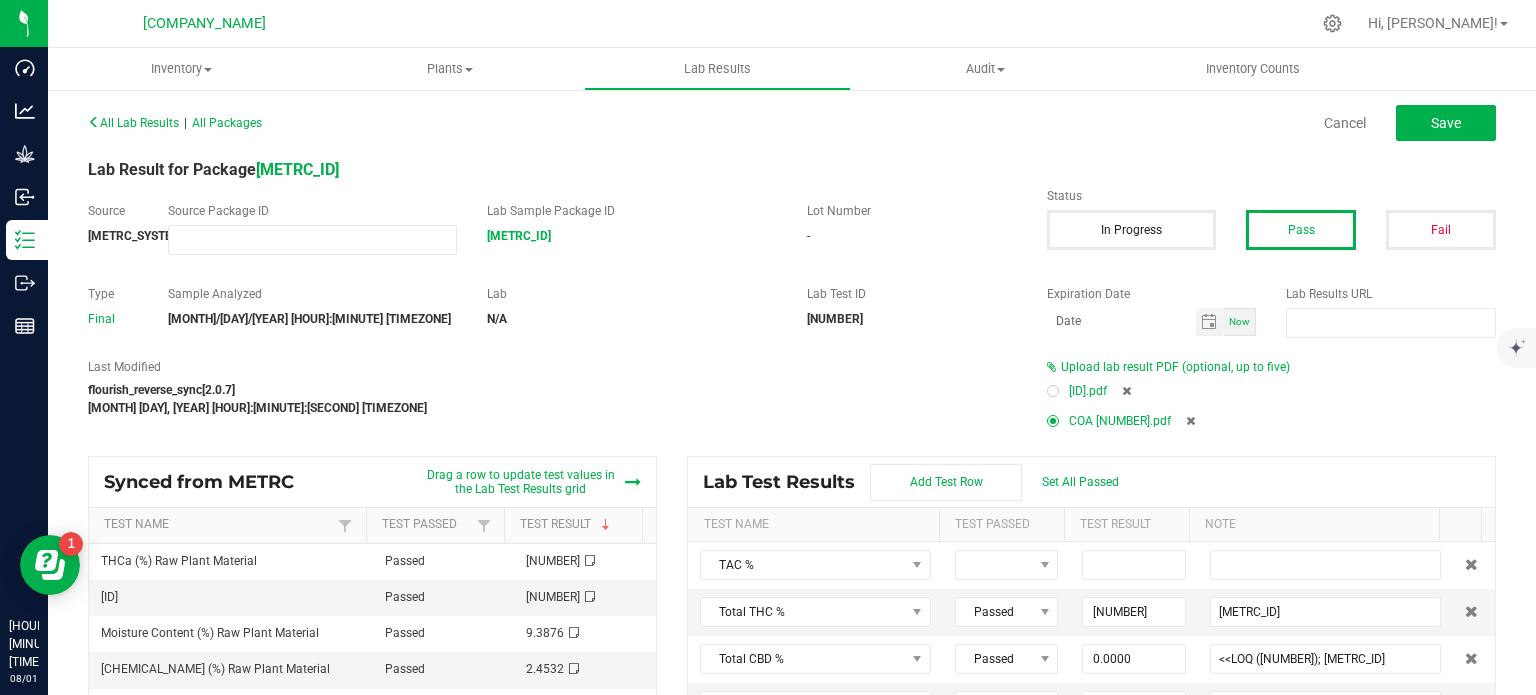 type on "[NUMBER]" 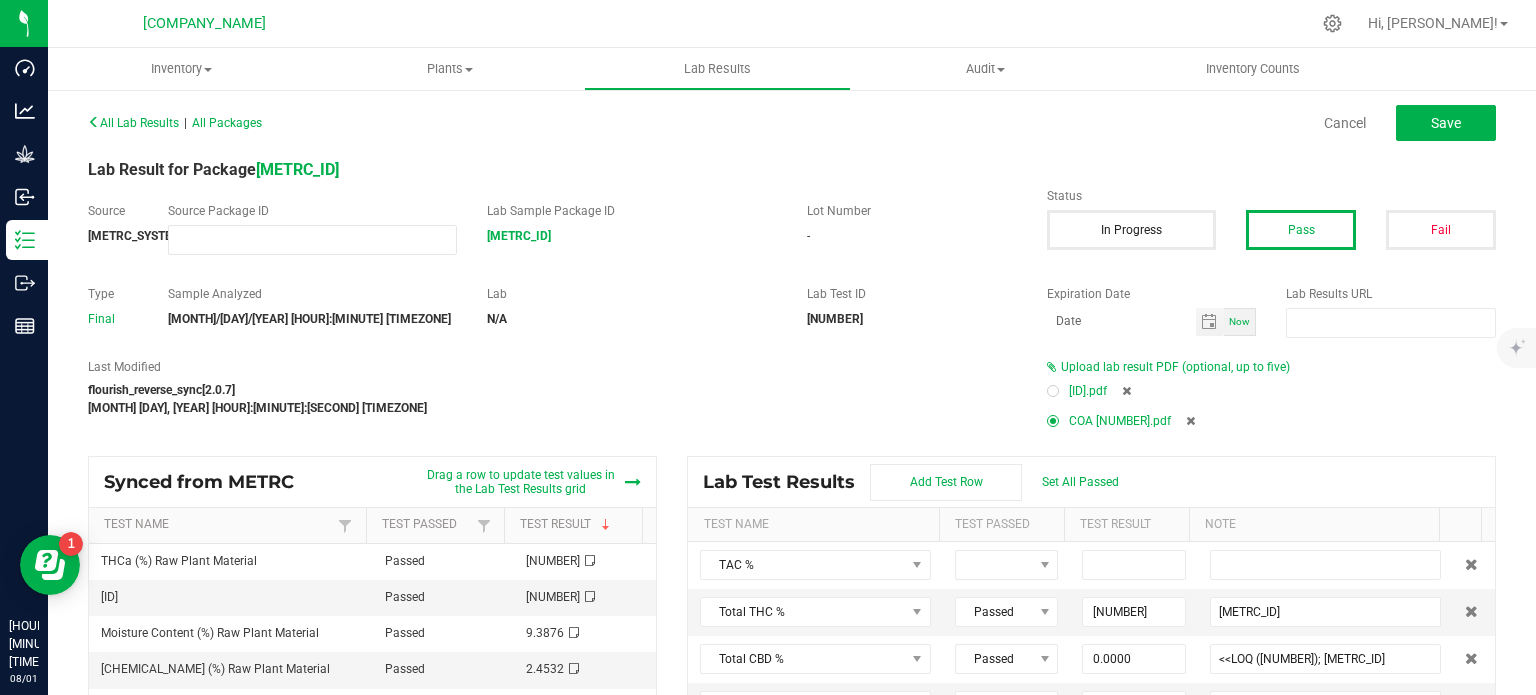 type on "[METRC_ID]" 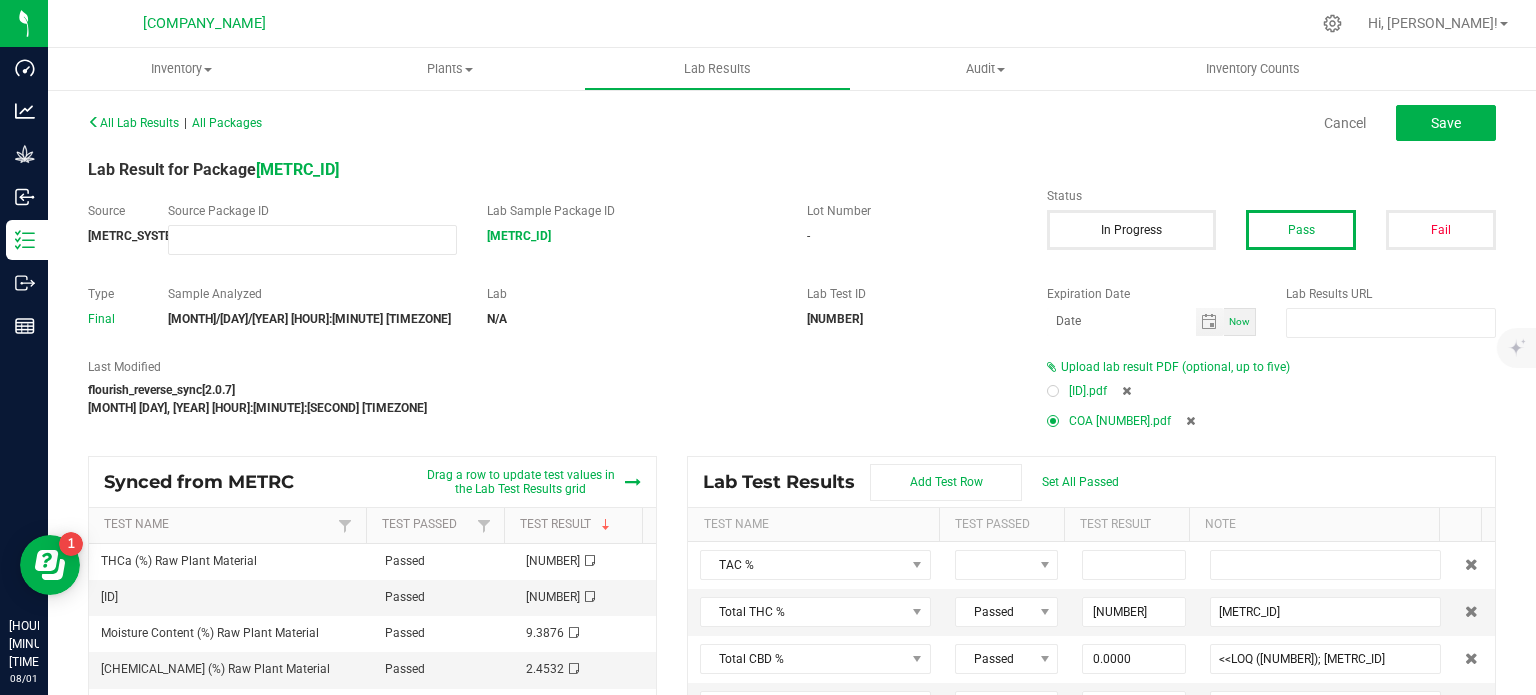 type on "0.5336" 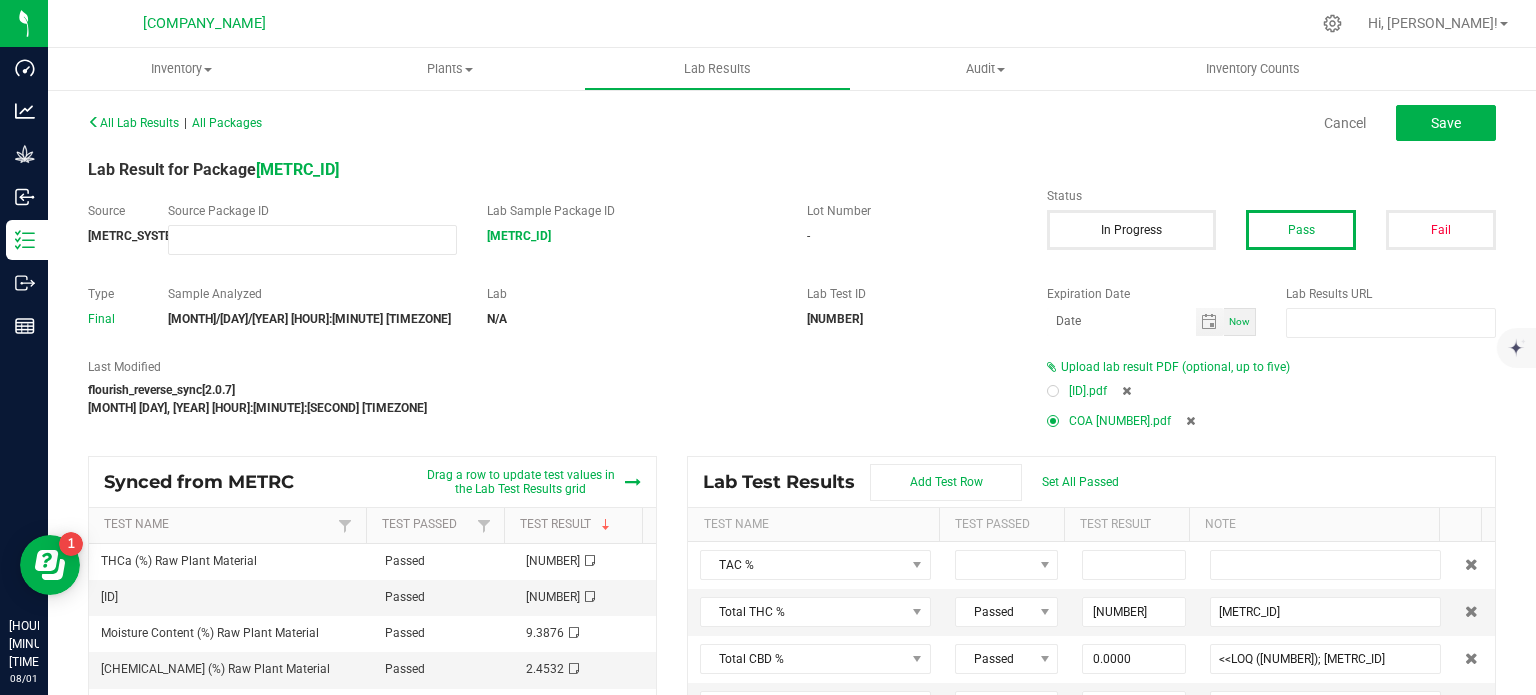 type on "[METRC_ID]" 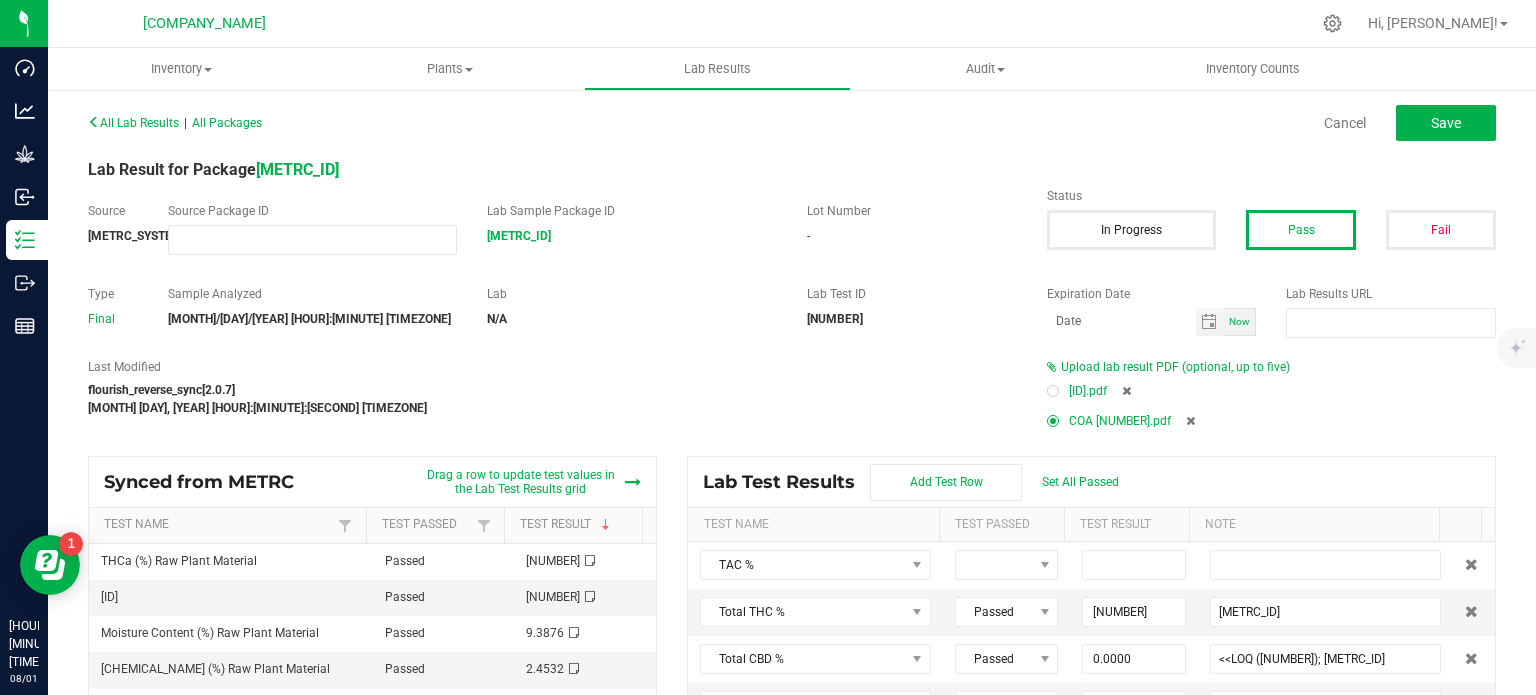 type on "[NUMBER]" 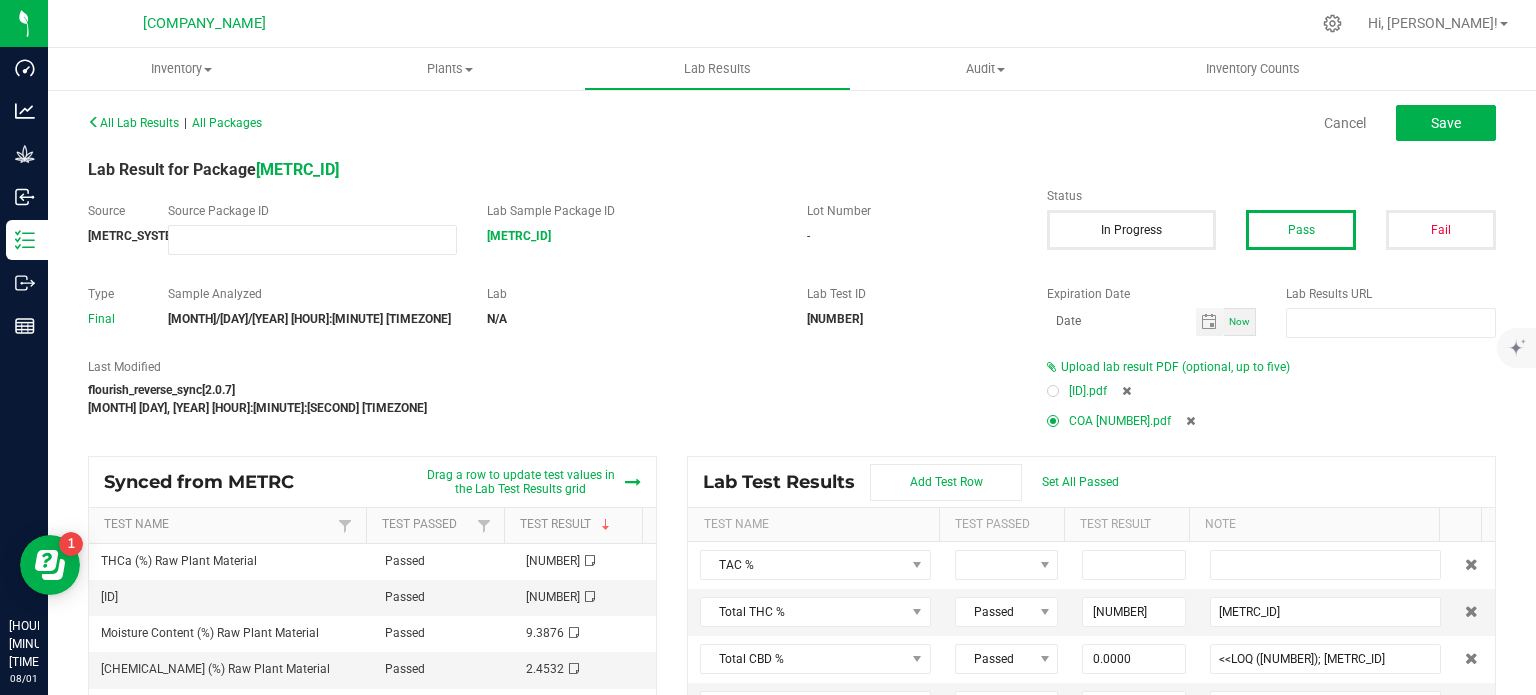 type on "[METRC_ID]" 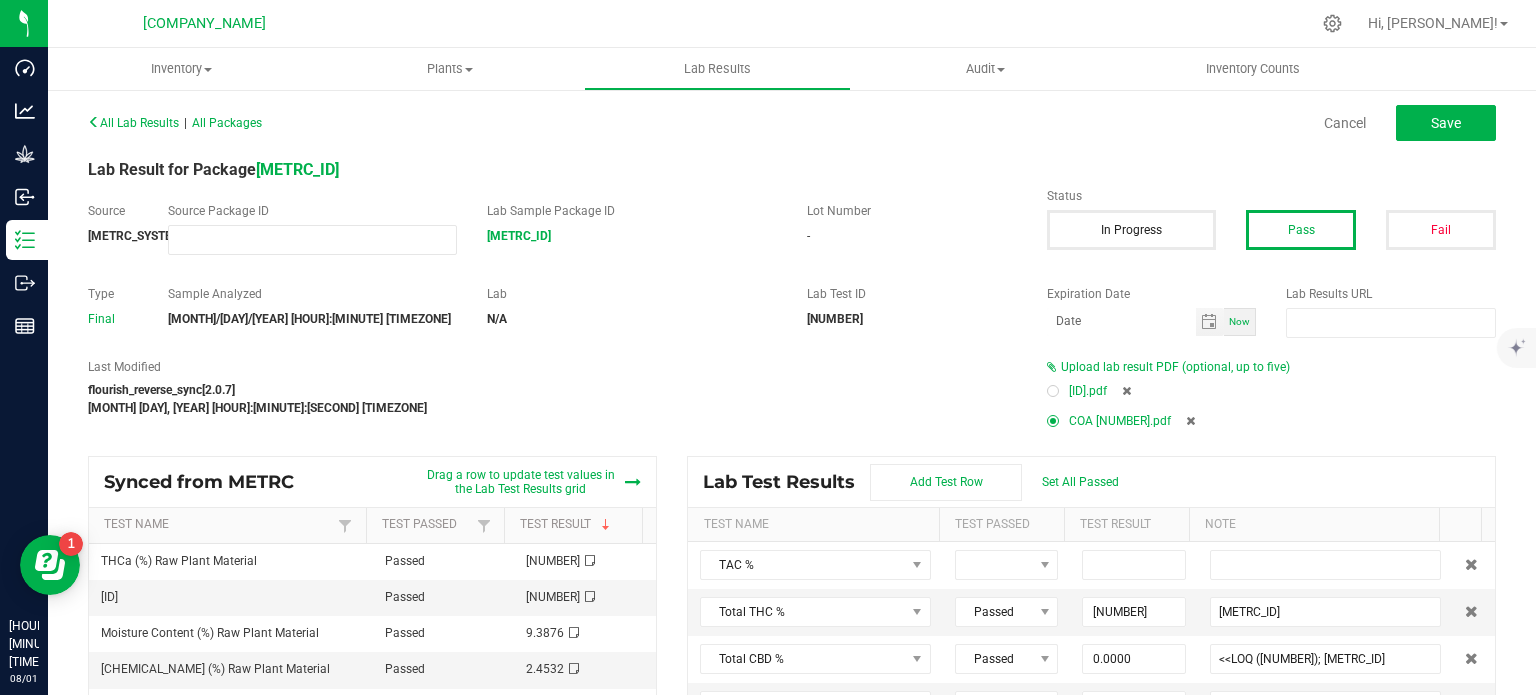 type on "0.0000" 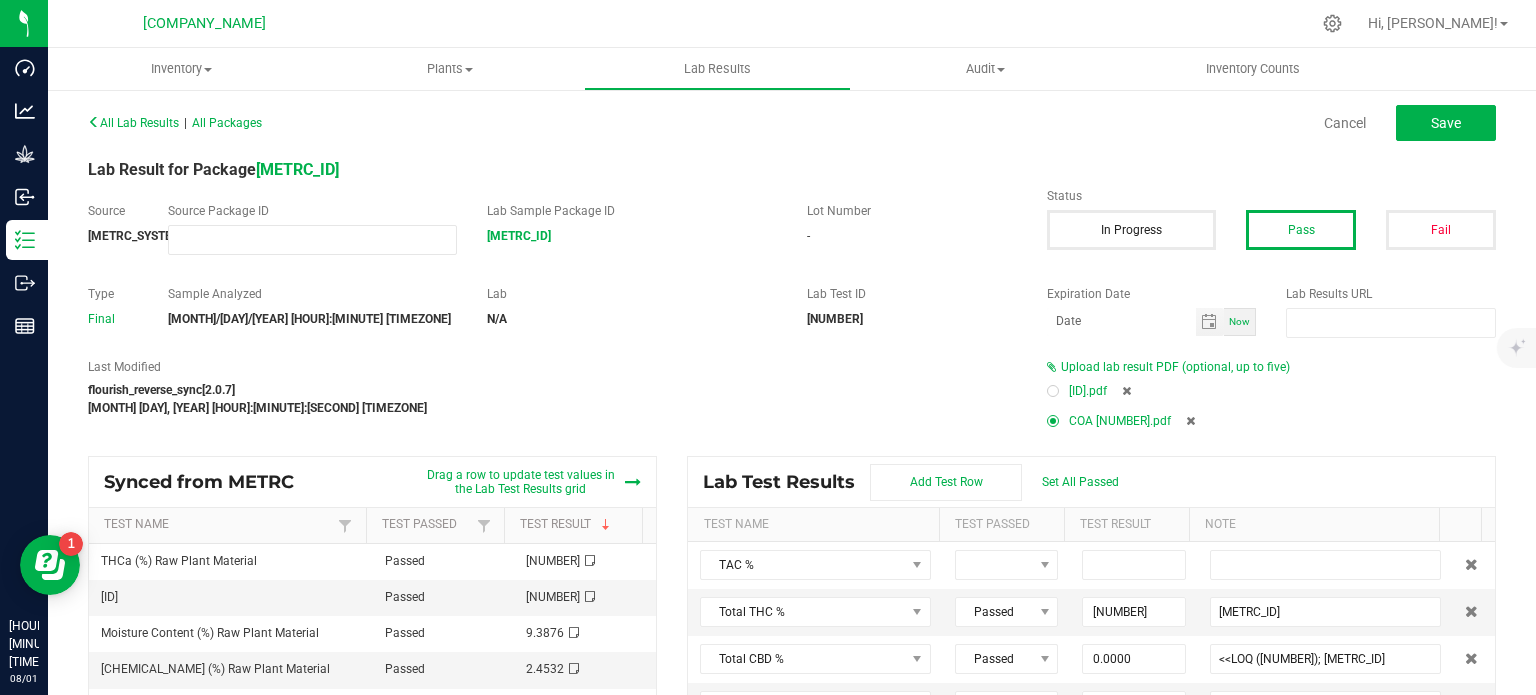 type on "[LOQ] ([NUMBER]); [ID]" 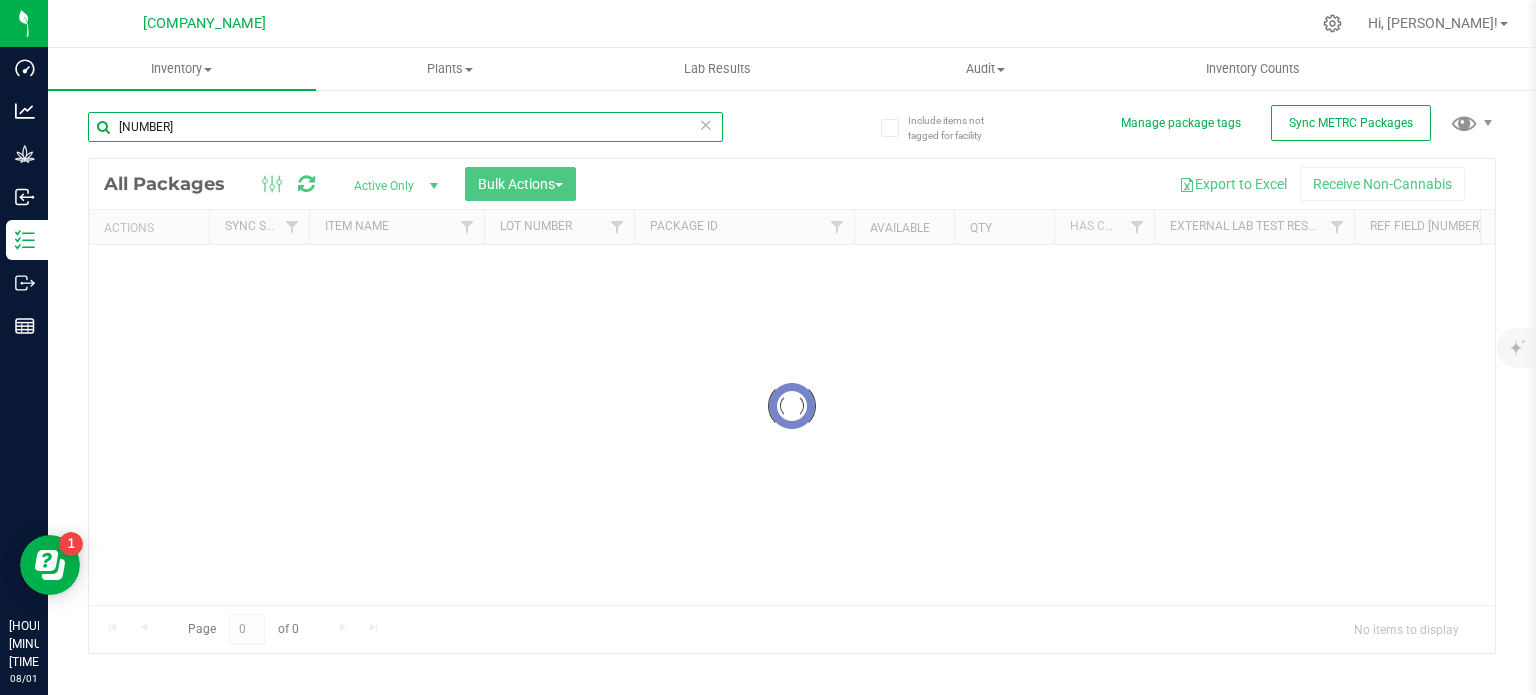 click on "[NUMBER]" at bounding box center (405, 127) 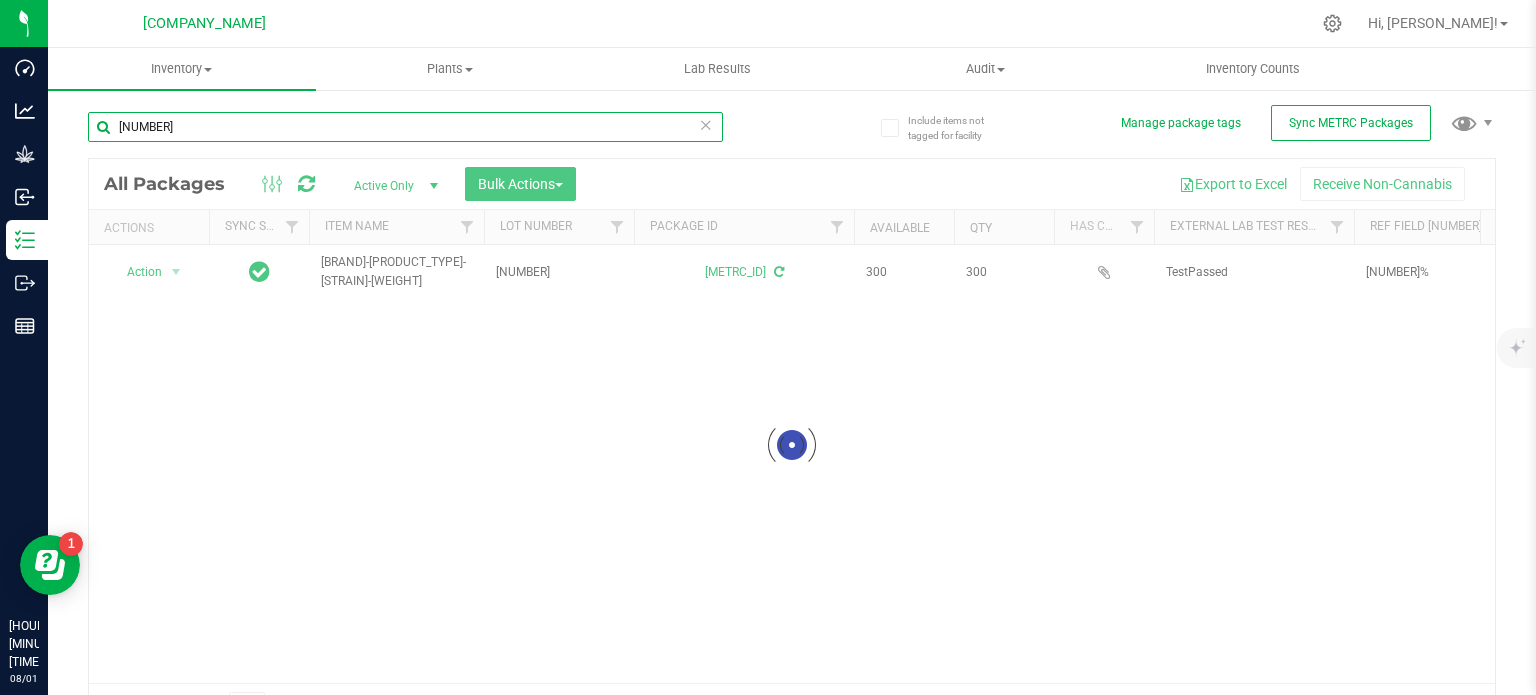 click on "[NUMBER]" at bounding box center (405, 127) 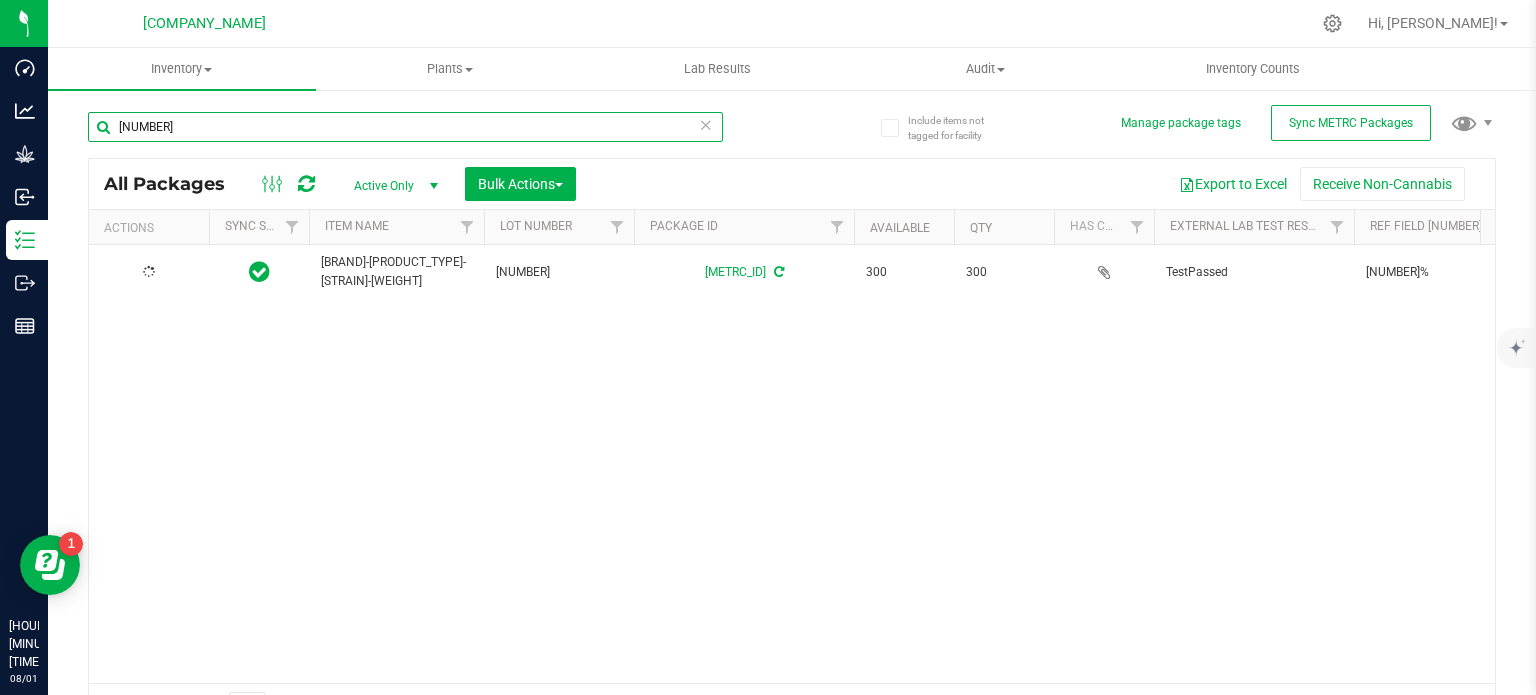 click on "[NUMBER]" at bounding box center (405, 127) 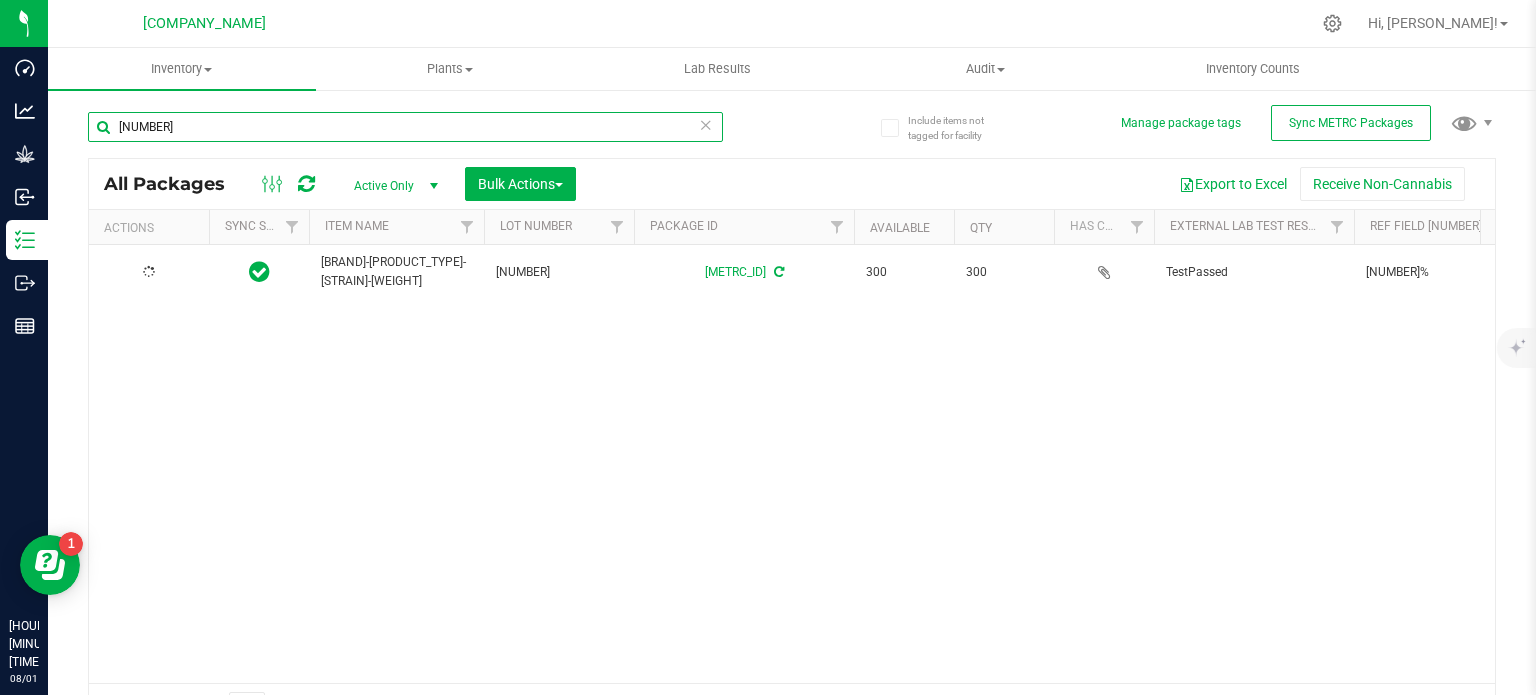 paste on "30" 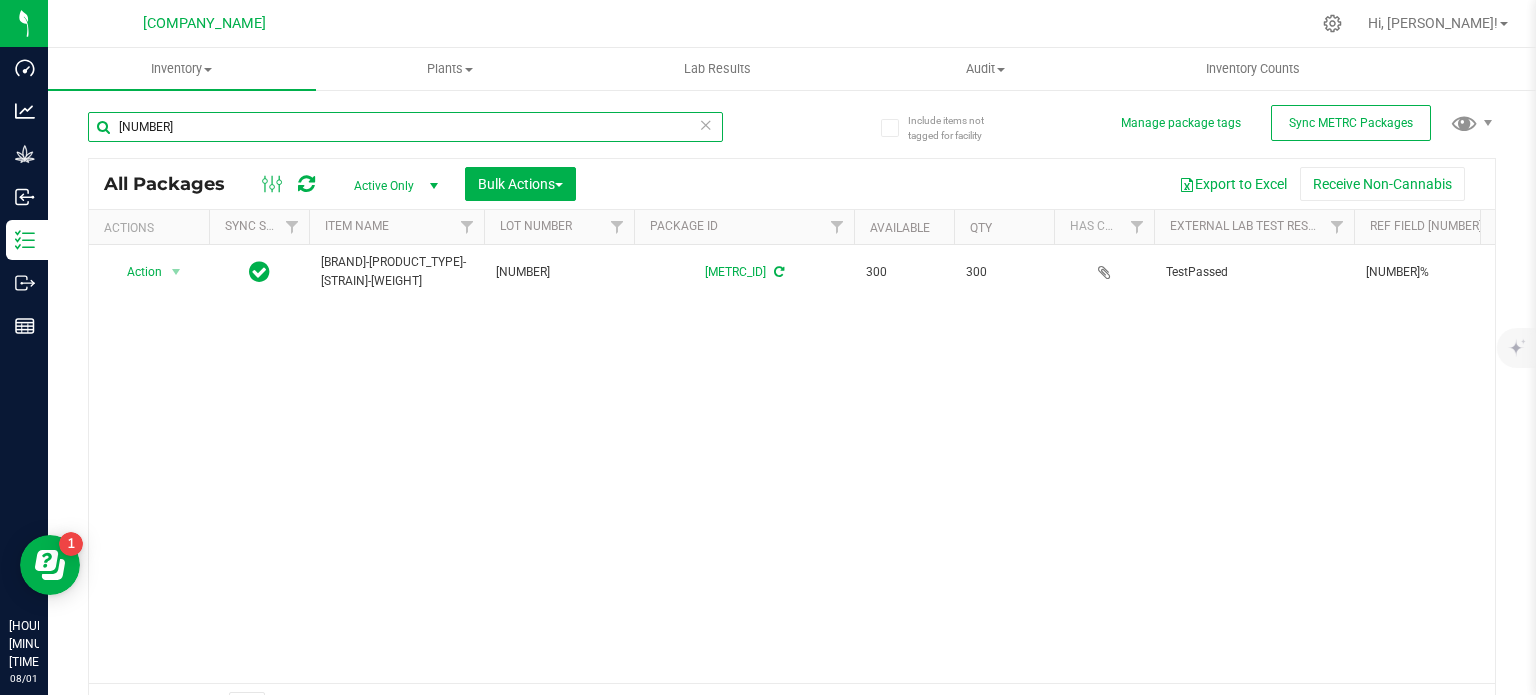 type on "[NUMBER]" 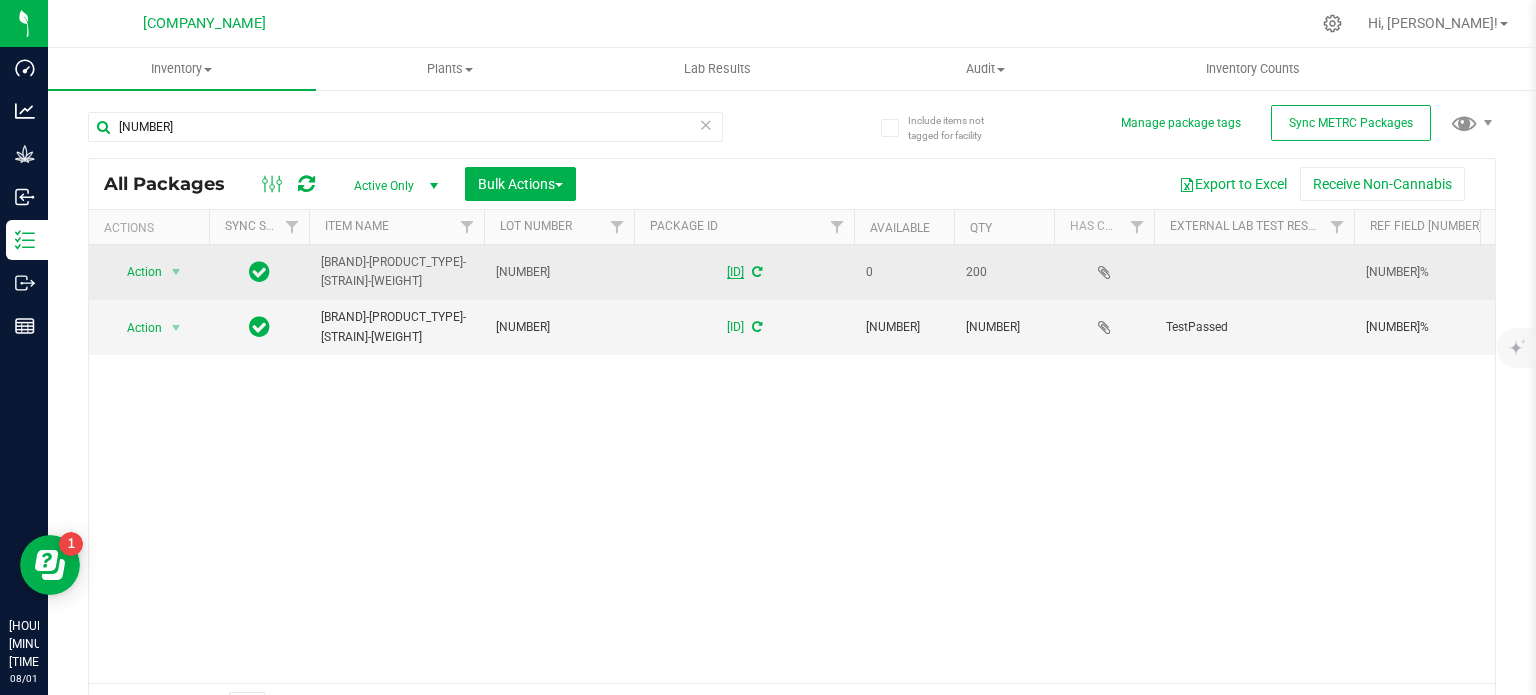 click on "[ID]" at bounding box center [735, 272] 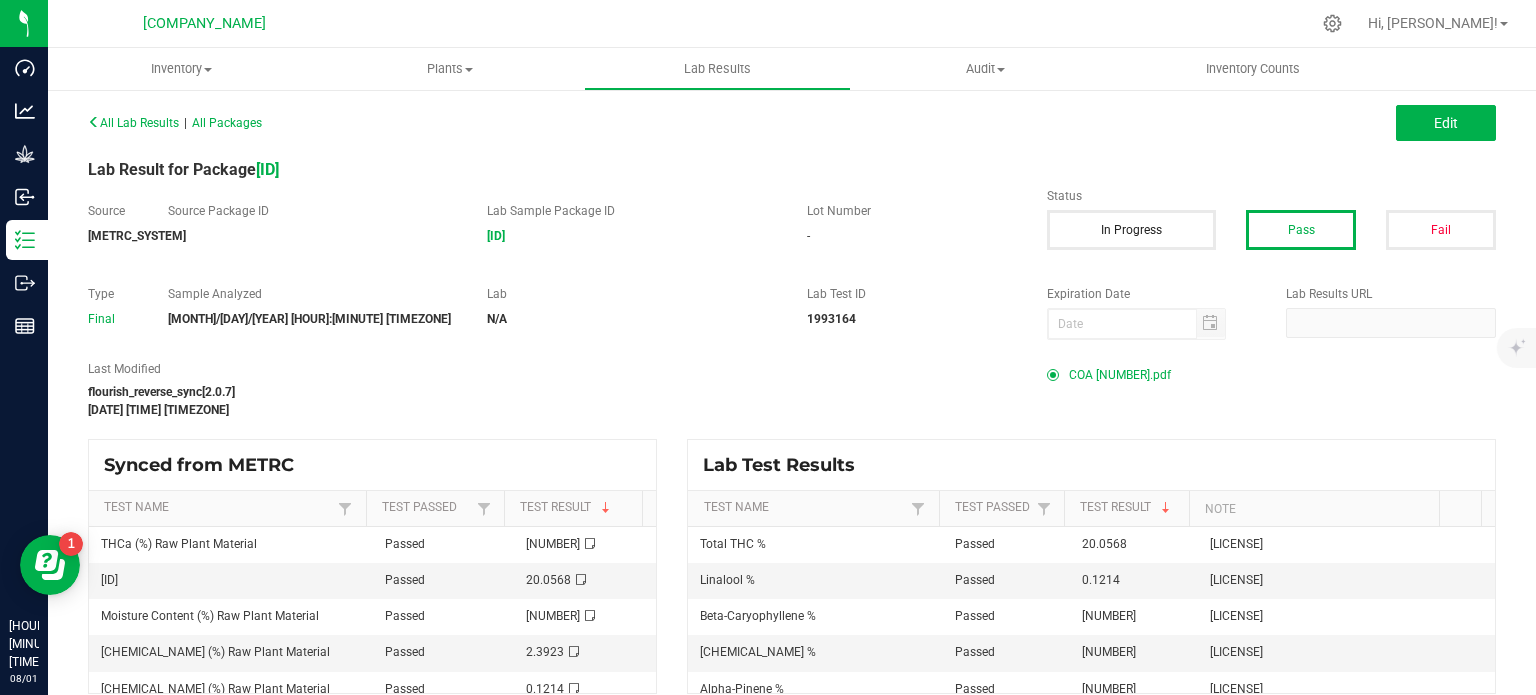 click on "COA [NUMBER].pdf" at bounding box center [1120, 375] 